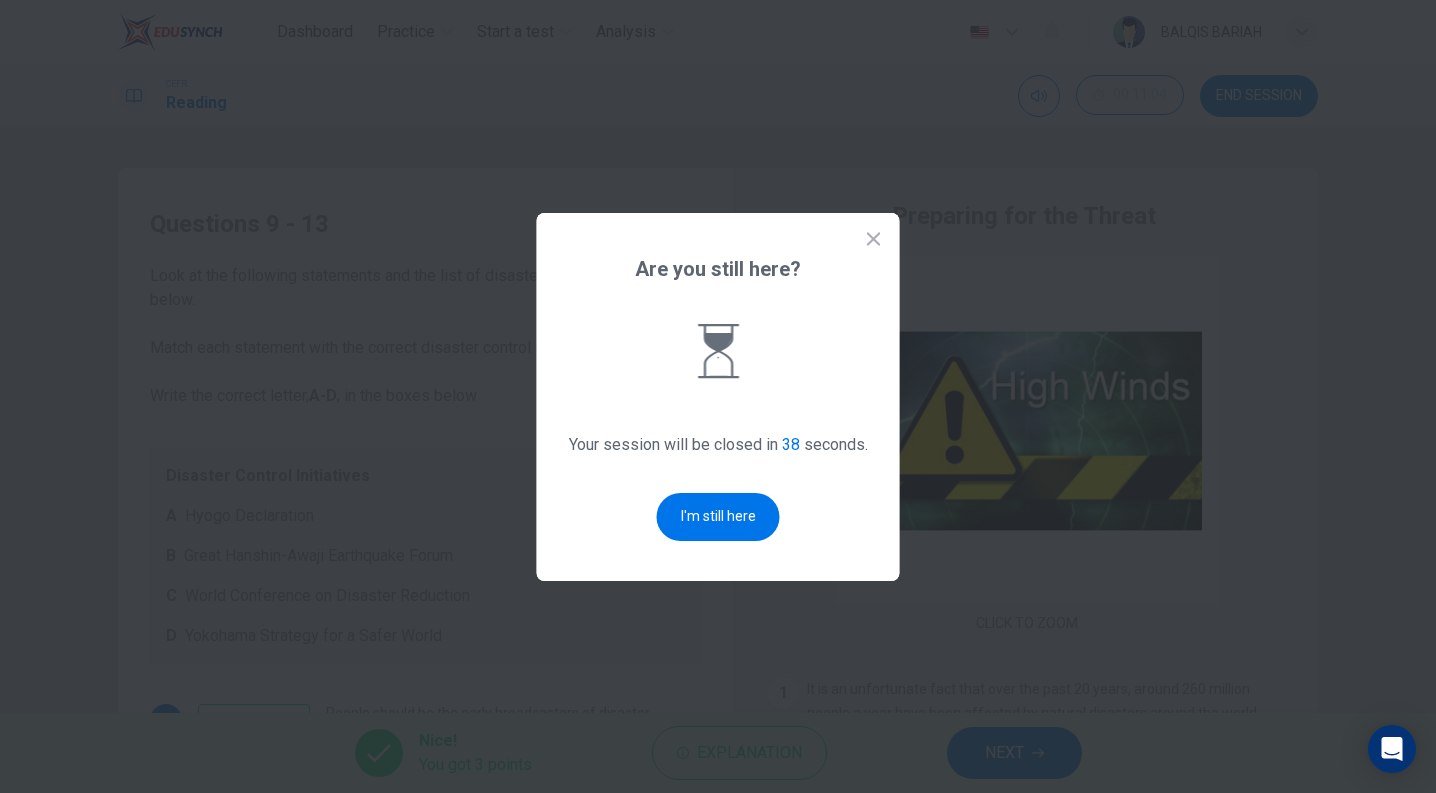 scroll, scrollTop: 0, scrollLeft: 0, axis: both 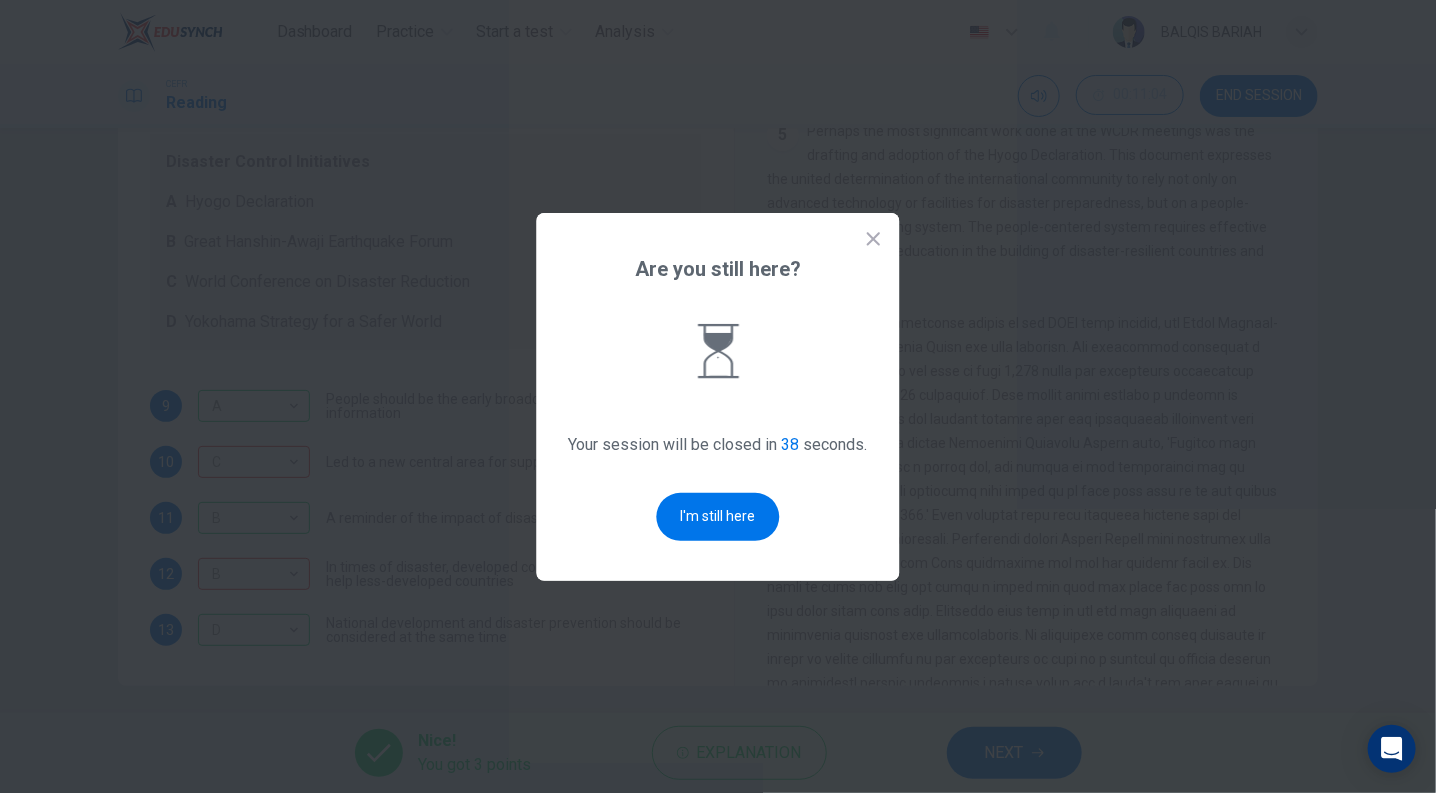 click on "I'm still here" at bounding box center [718, 517] 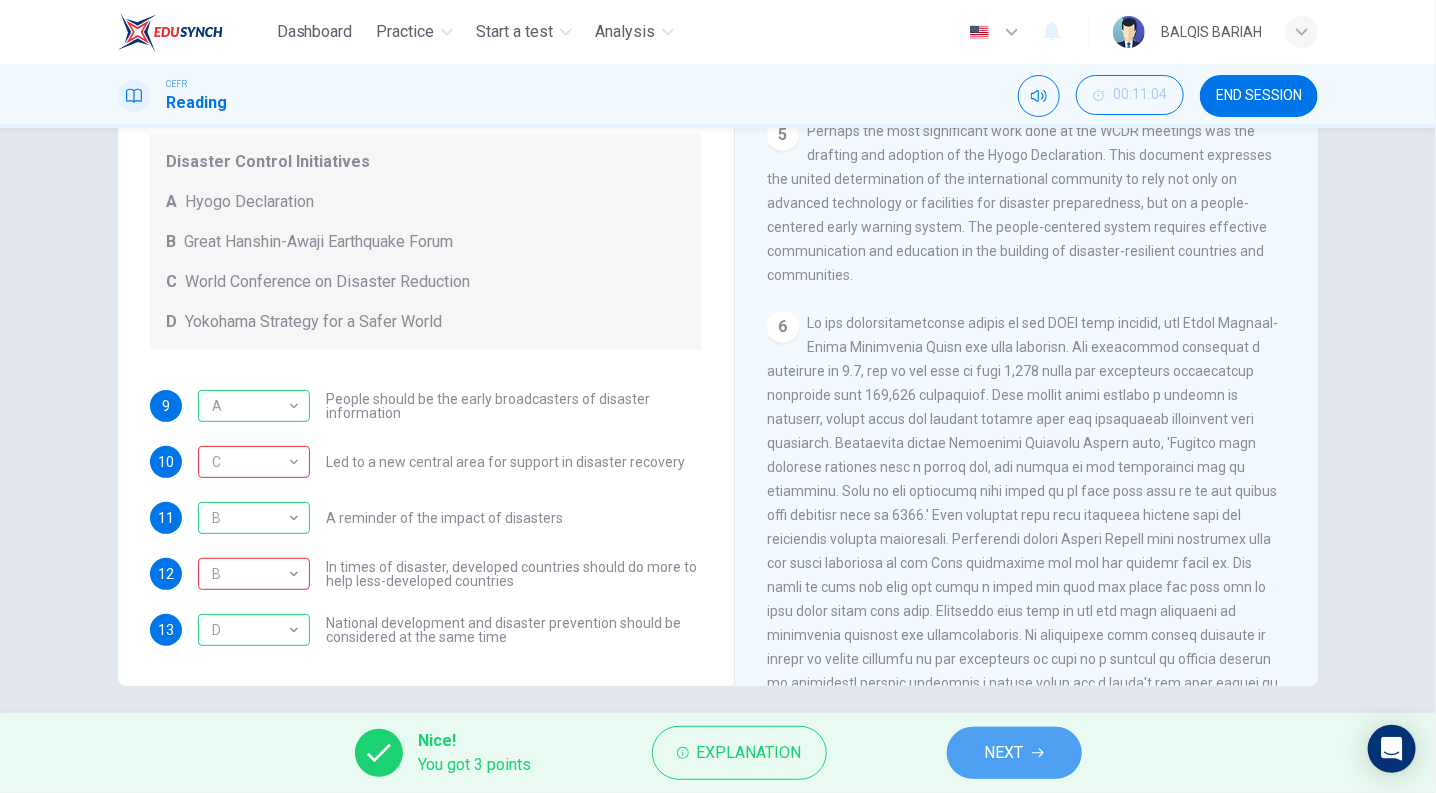 click on "NEXT" at bounding box center (1004, 753) 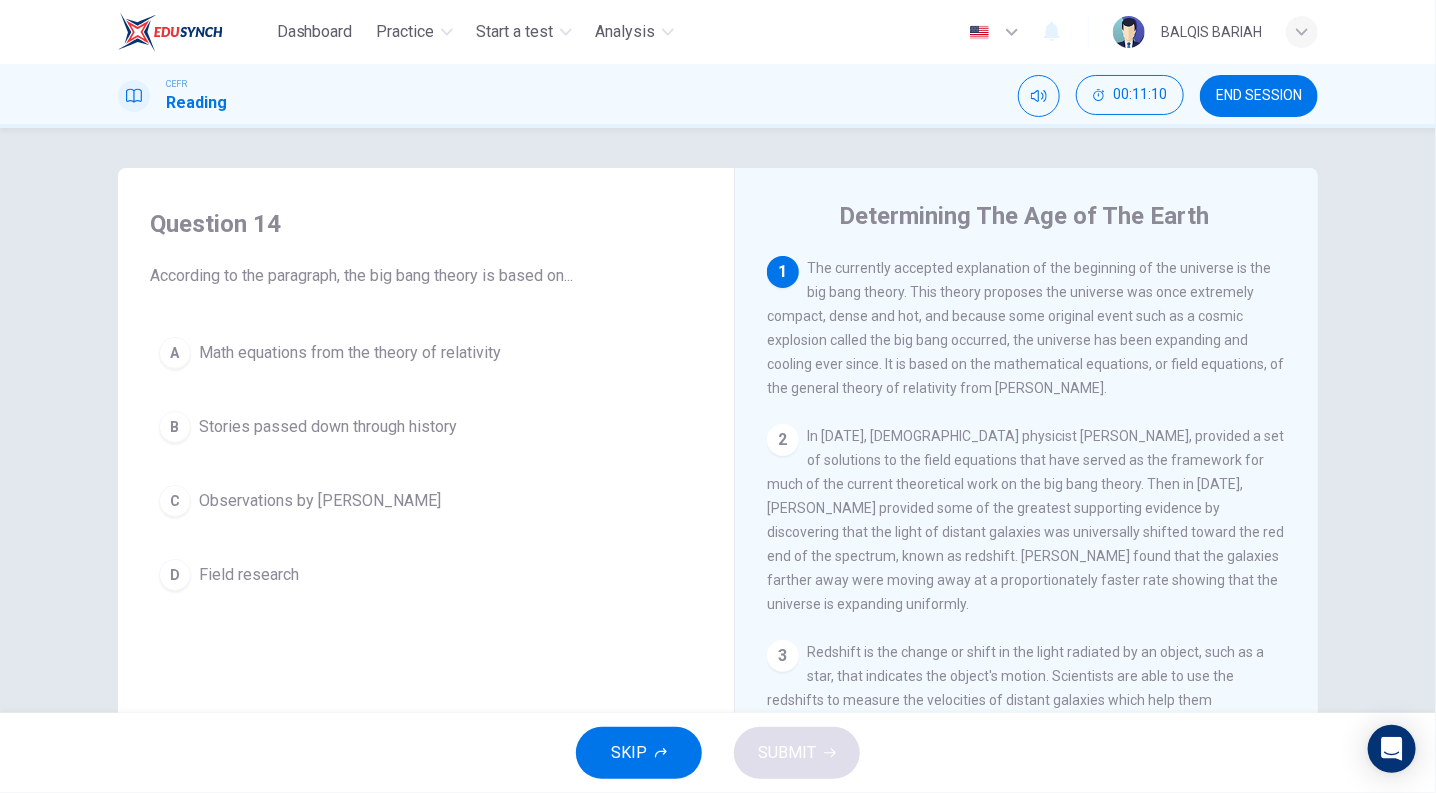 drag, startPoint x: 802, startPoint y: 270, endPoint x: 801, endPoint y: 312, distance: 42.0119 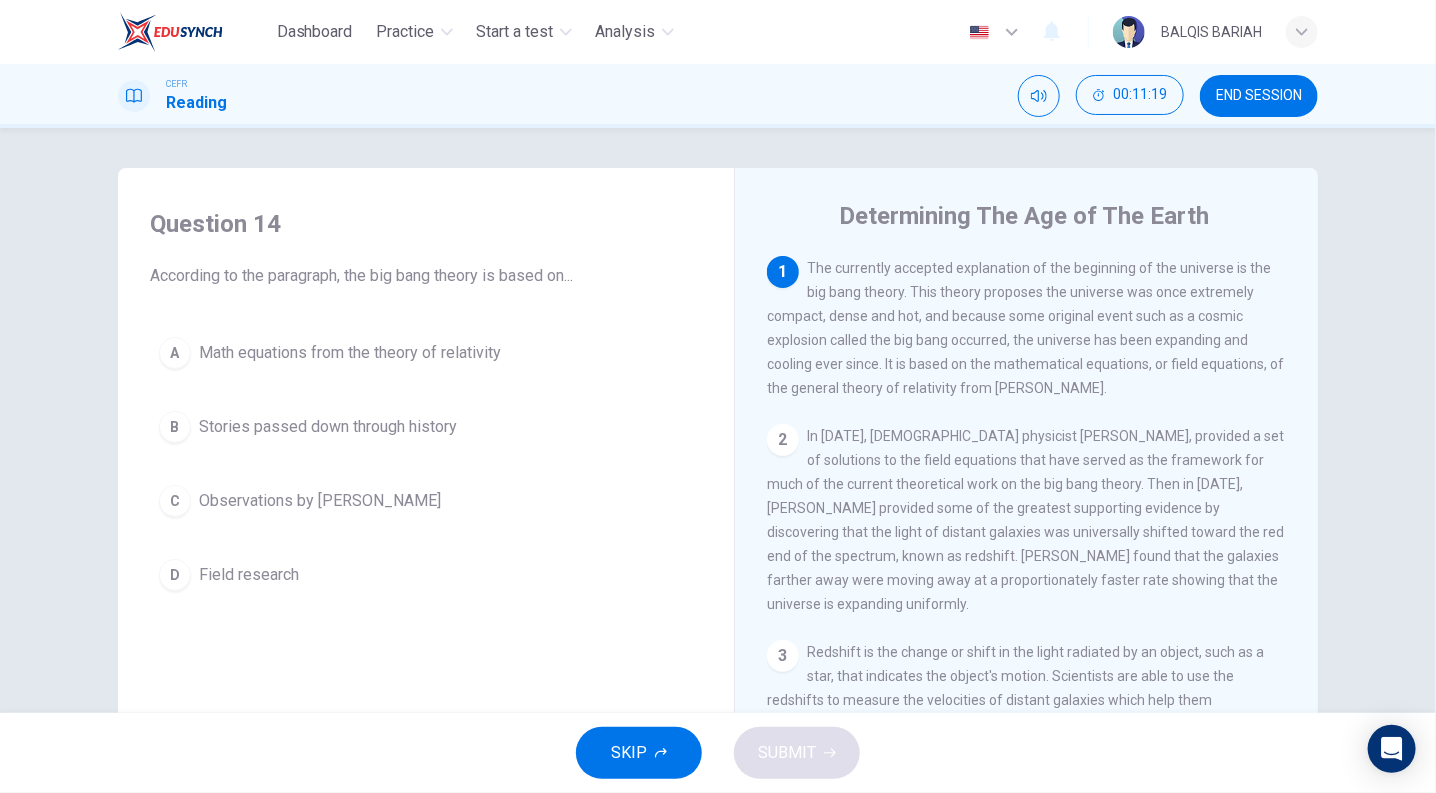 drag, startPoint x: 907, startPoint y: 293, endPoint x: 912, endPoint y: 302, distance: 10.29563 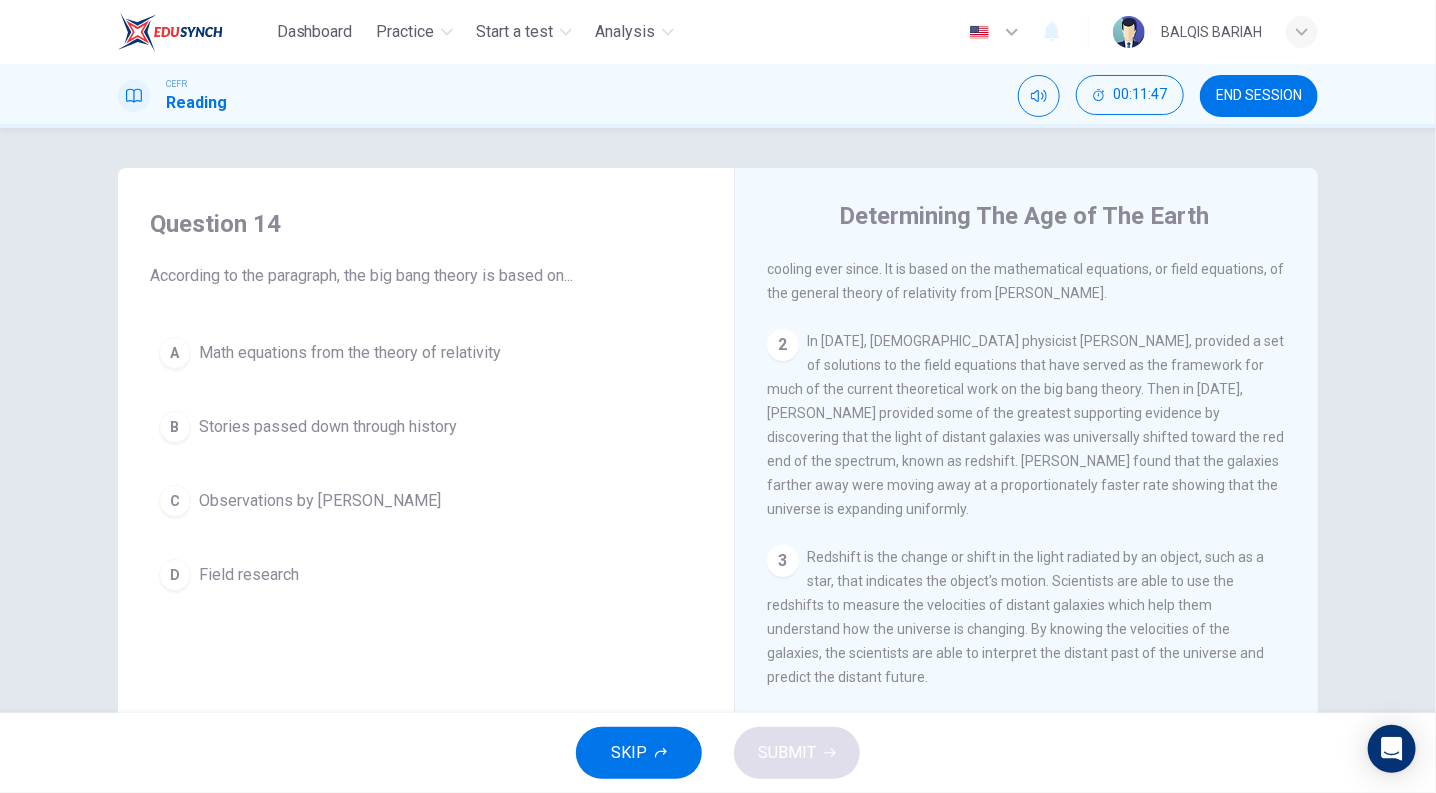 scroll, scrollTop: 0, scrollLeft: 0, axis: both 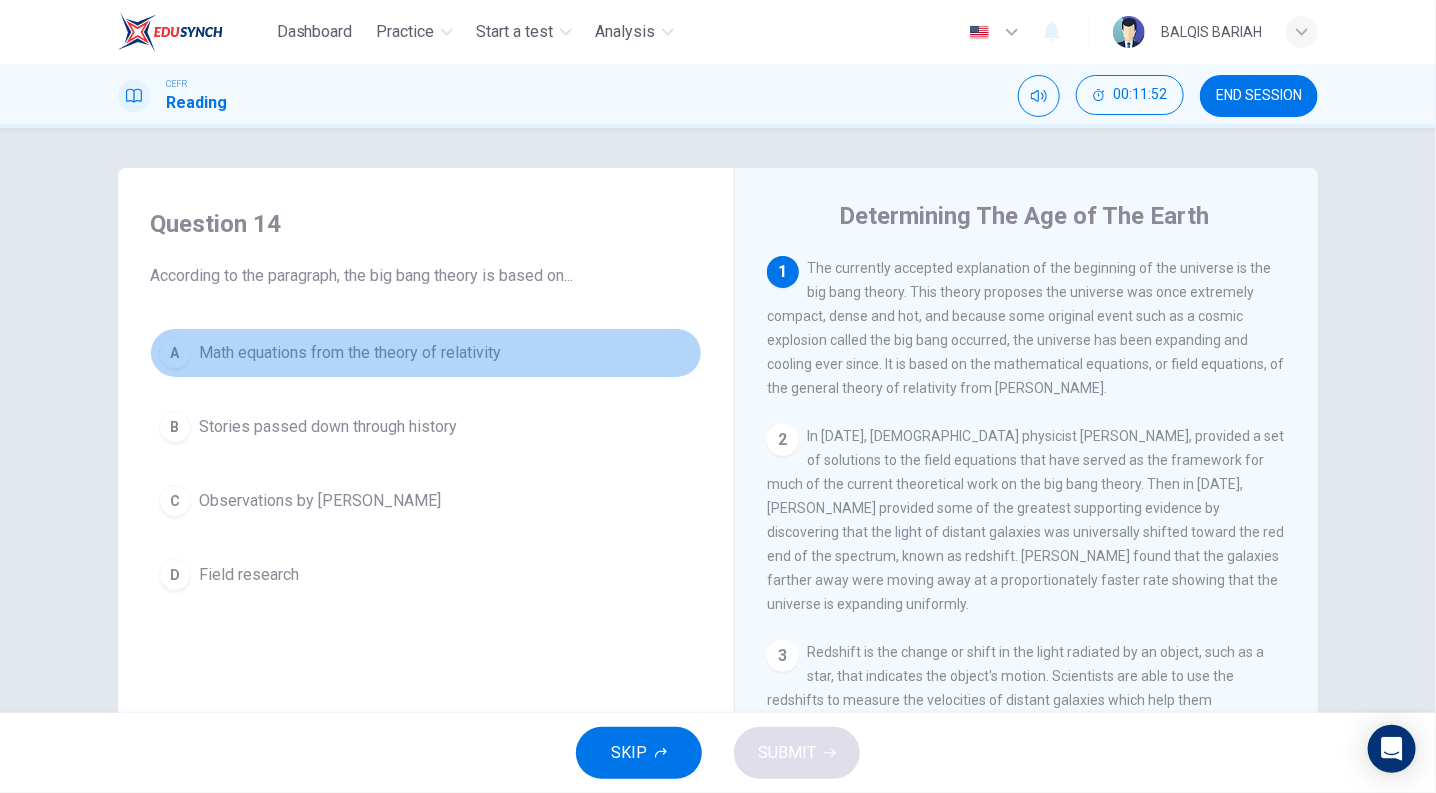 click on "A Math equations from the theory of relativity" at bounding box center [426, 353] 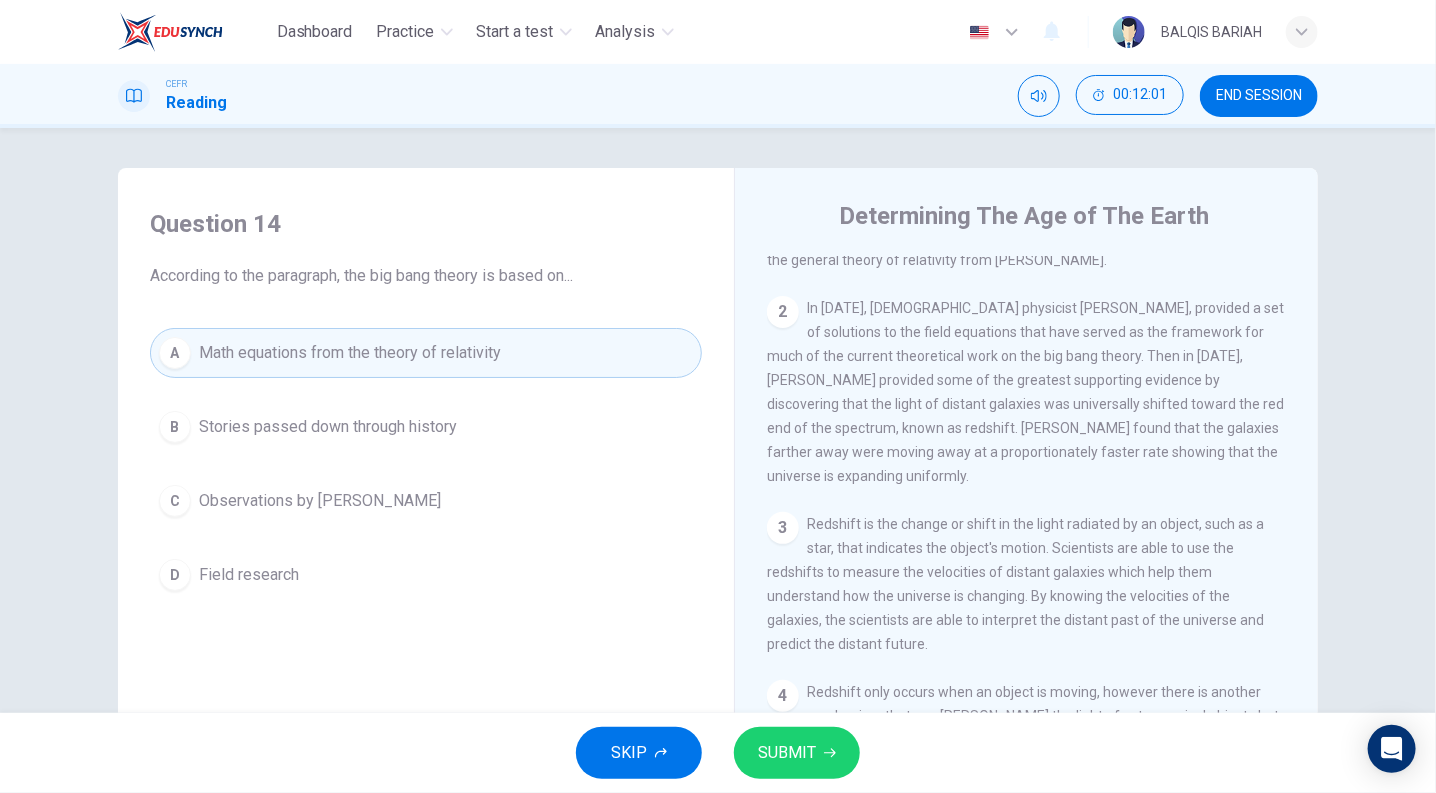 scroll, scrollTop: 129, scrollLeft: 0, axis: vertical 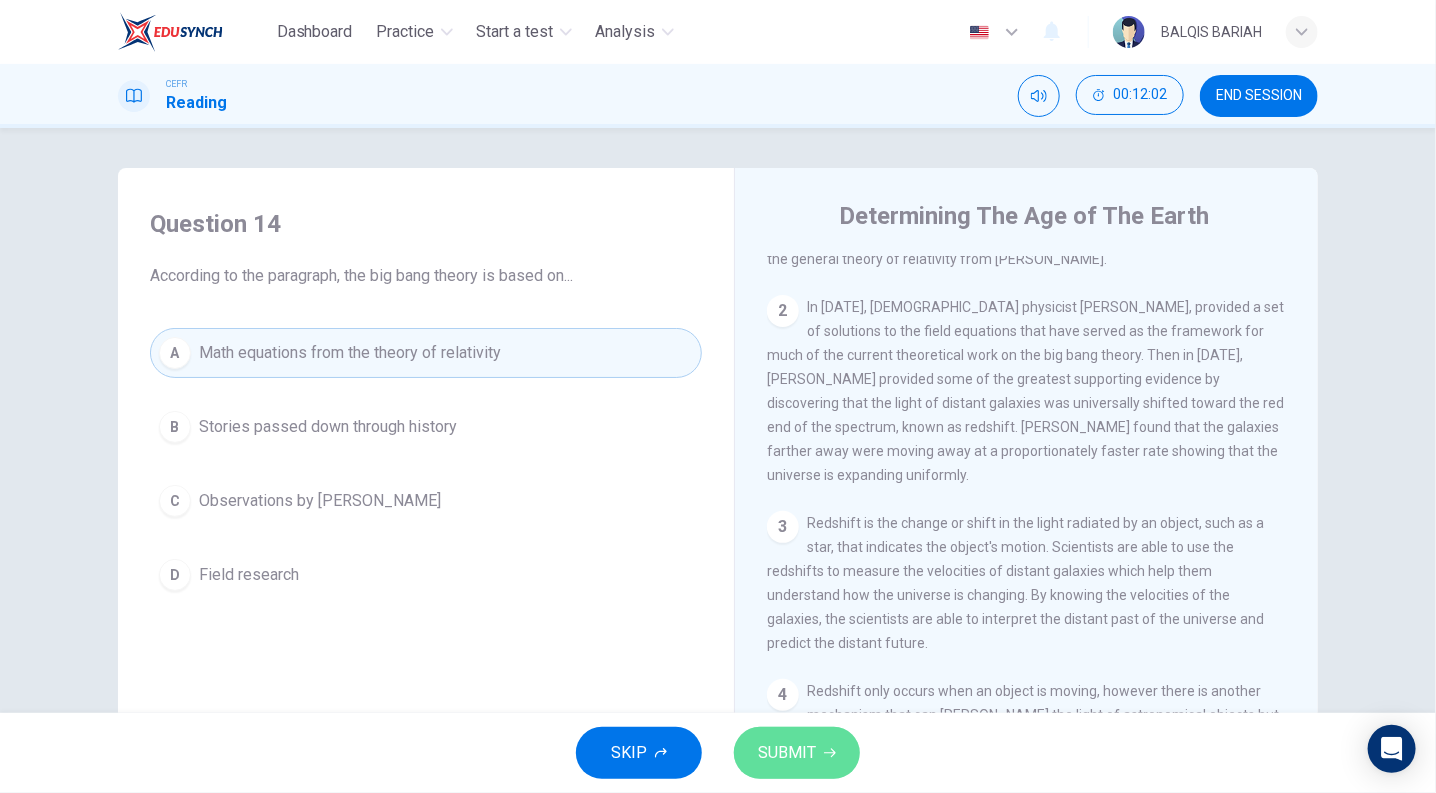 click on "SUBMIT" at bounding box center (787, 753) 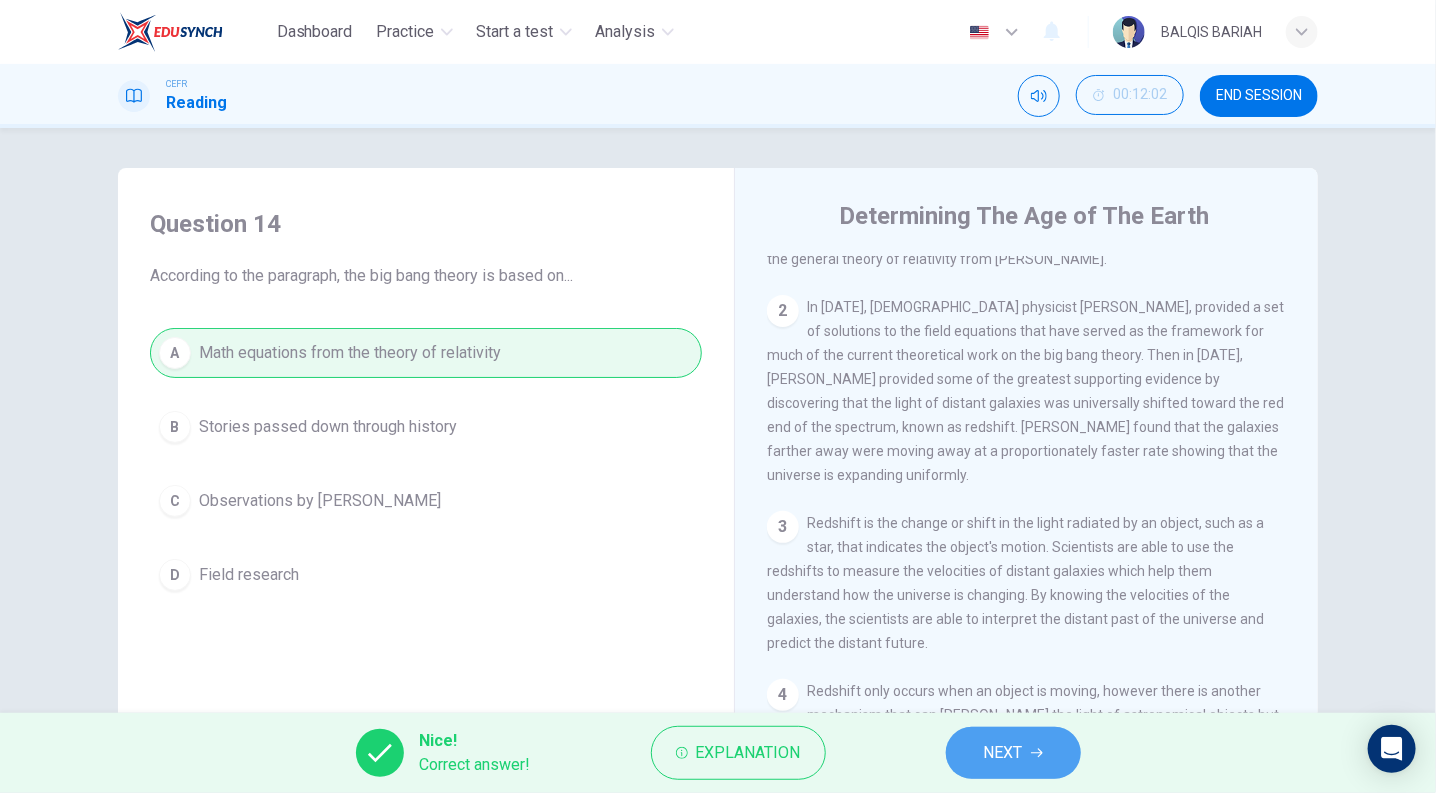 click on "NEXT" at bounding box center (1003, 753) 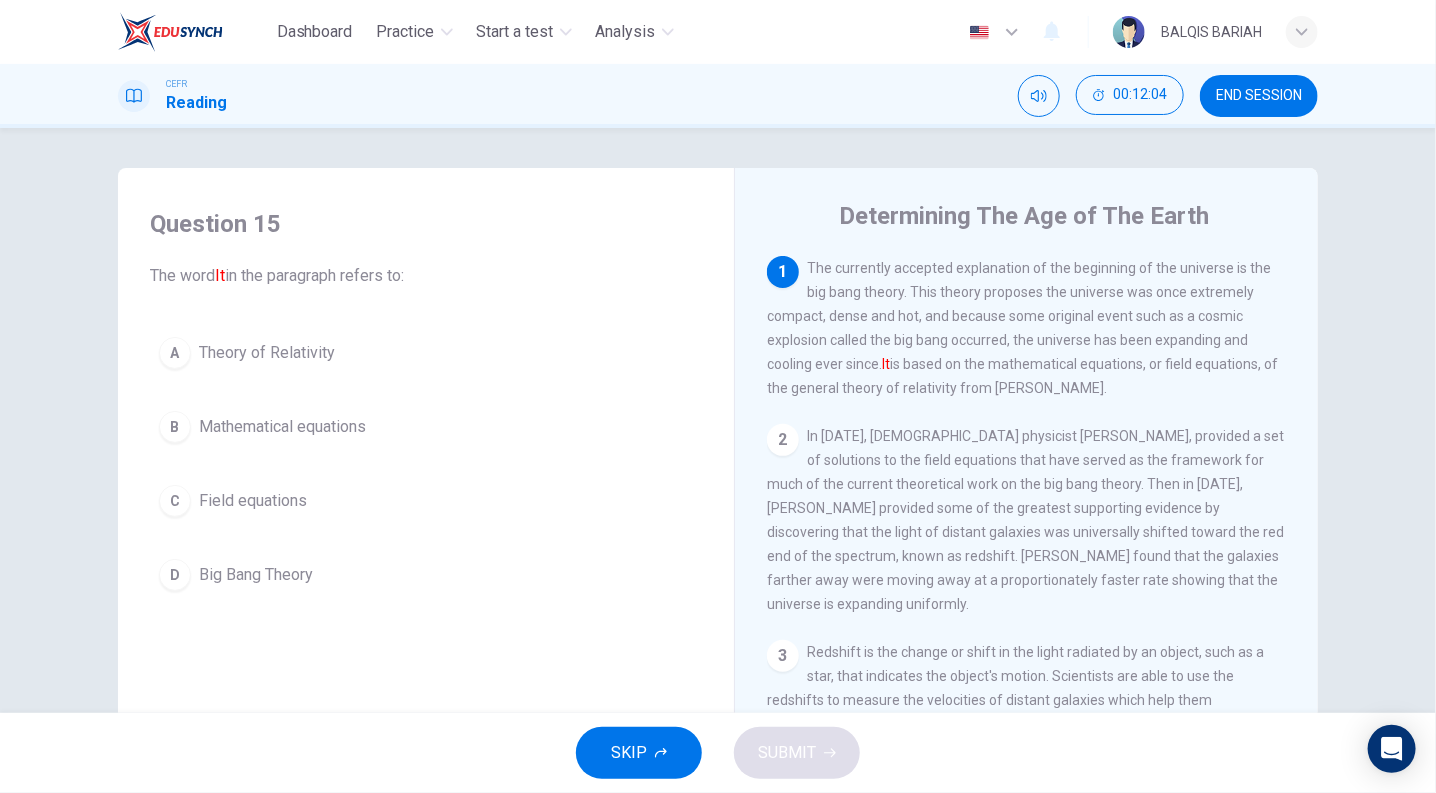 scroll, scrollTop: 0, scrollLeft: 0, axis: both 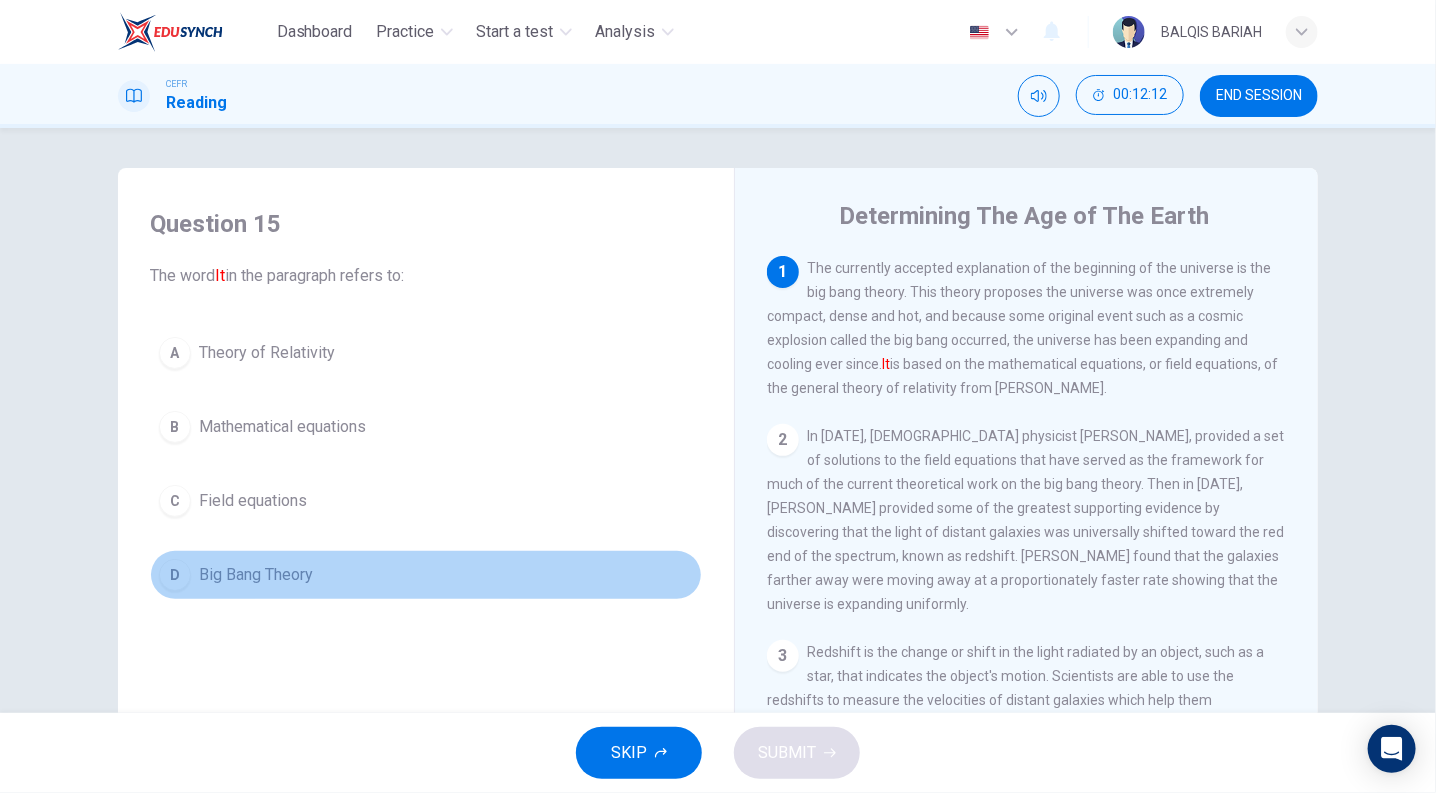 click on "D" at bounding box center [175, 575] 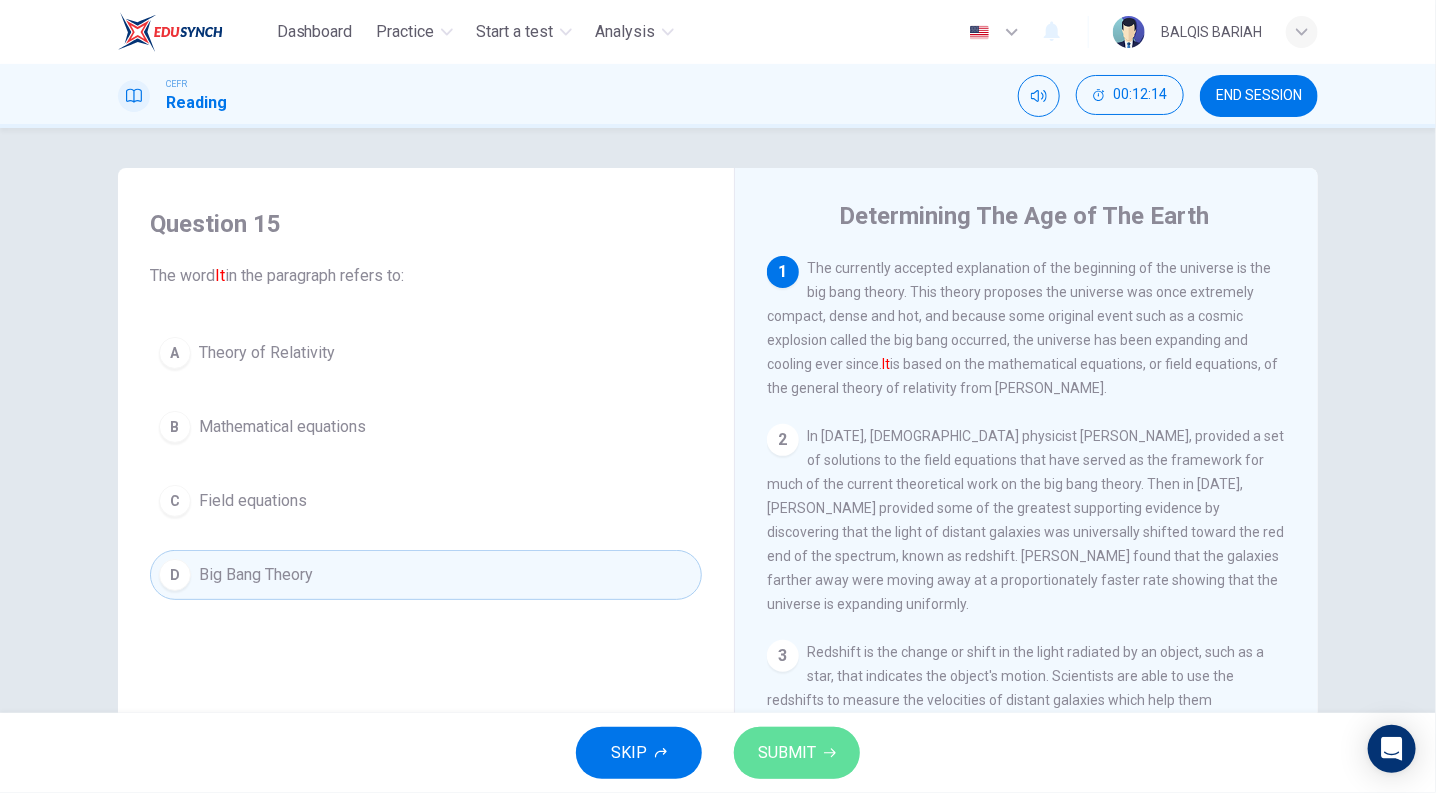 click on "SUBMIT" at bounding box center (787, 753) 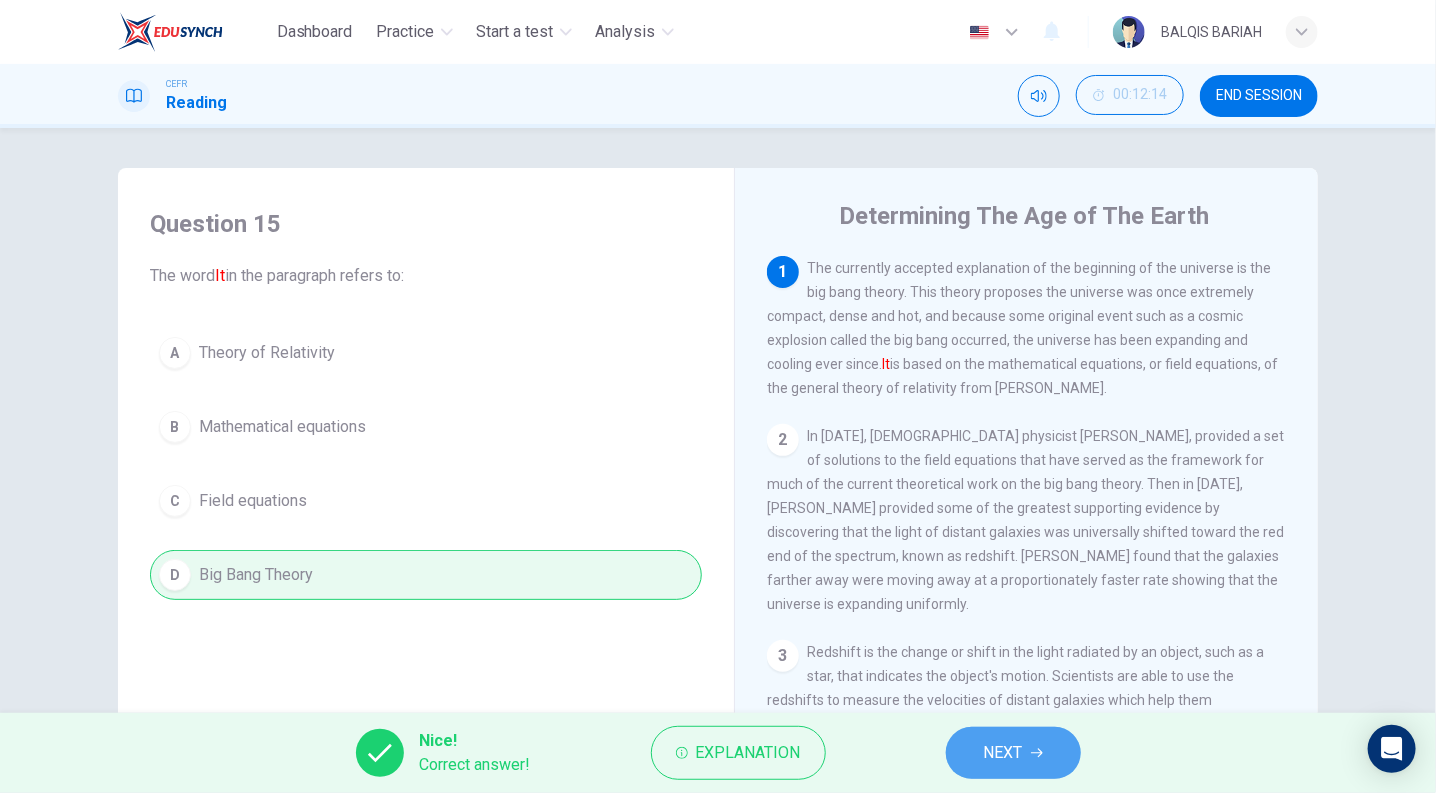 click on "NEXT" at bounding box center [1003, 753] 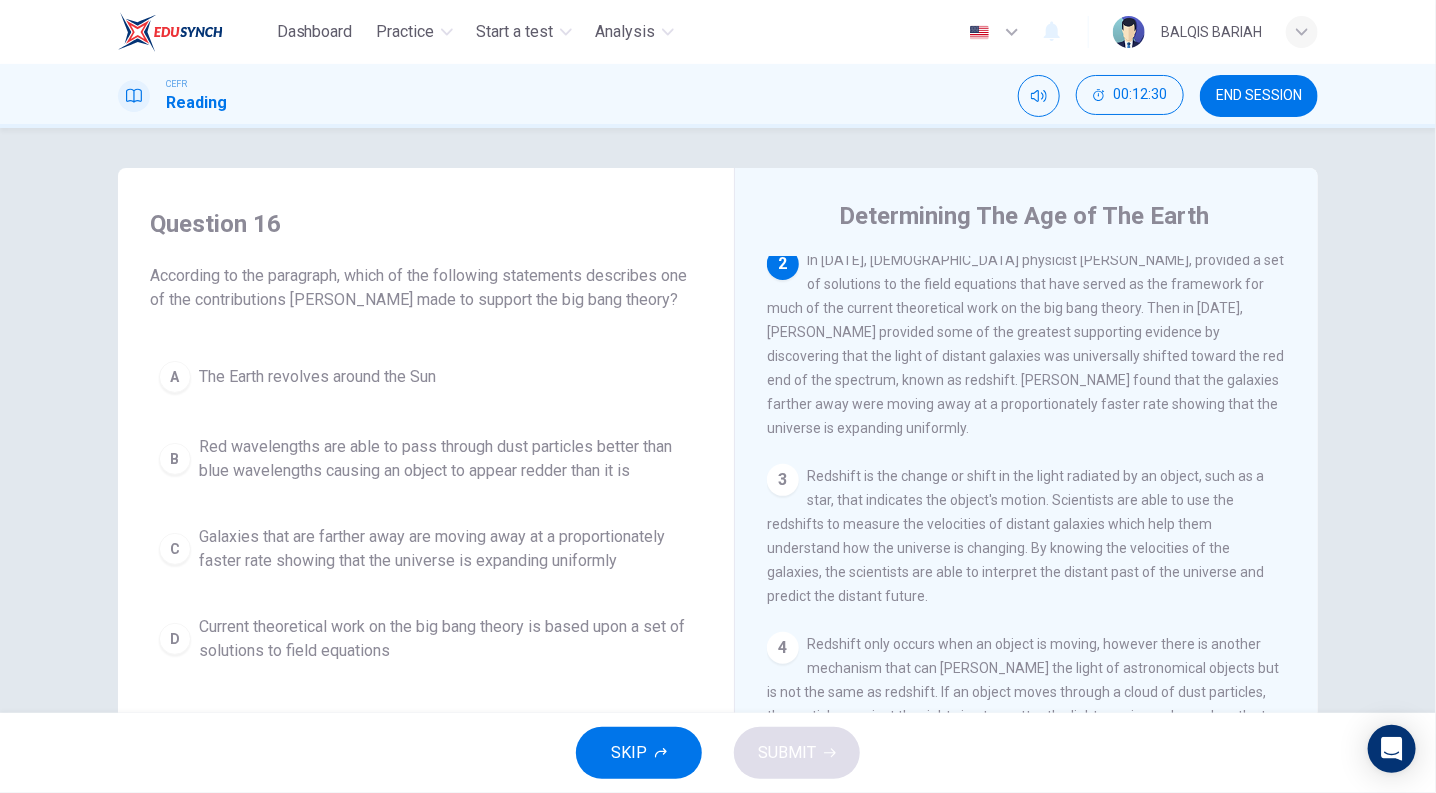 scroll, scrollTop: 175, scrollLeft: 0, axis: vertical 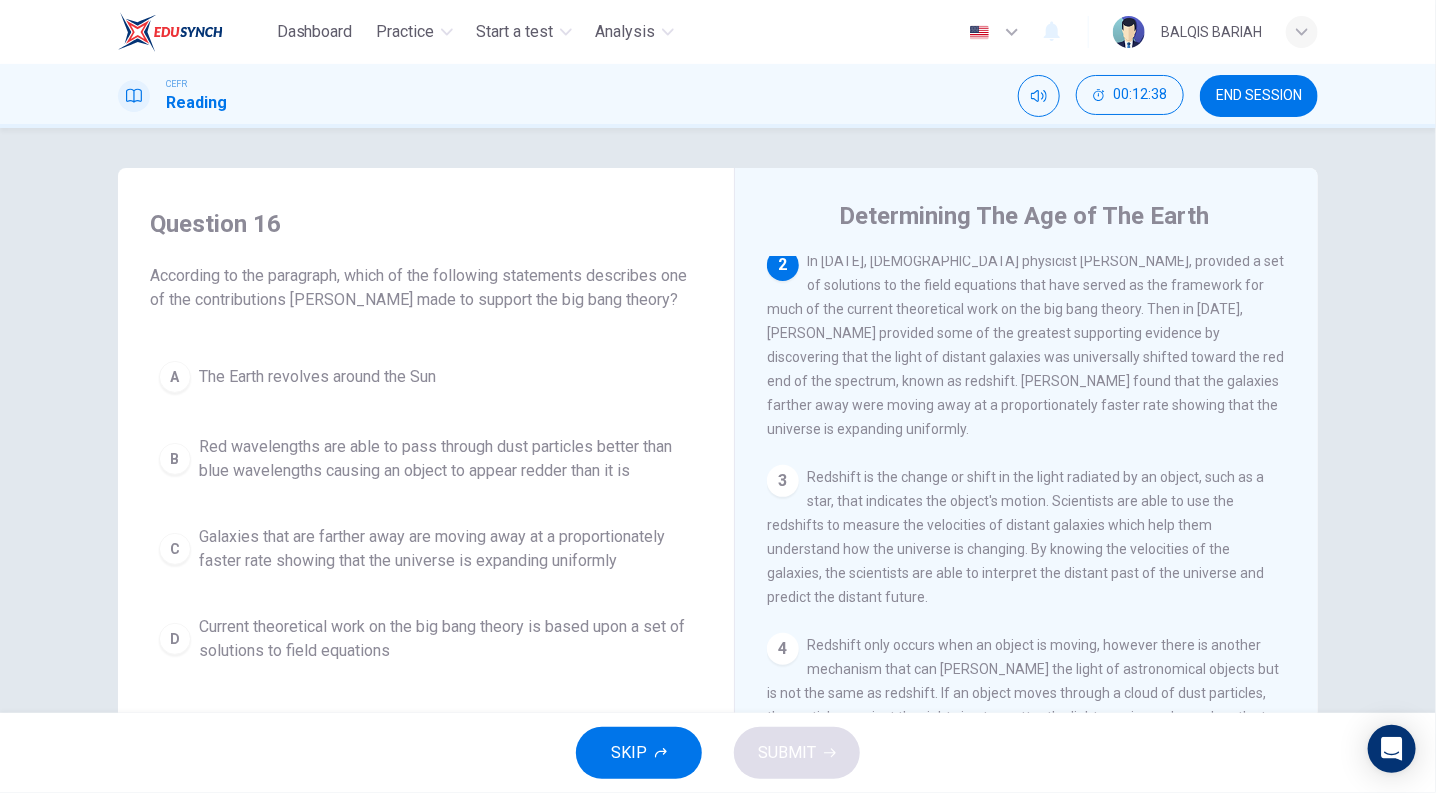 drag, startPoint x: 873, startPoint y: 365, endPoint x: 875, endPoint y: 391, distance: 26.076809 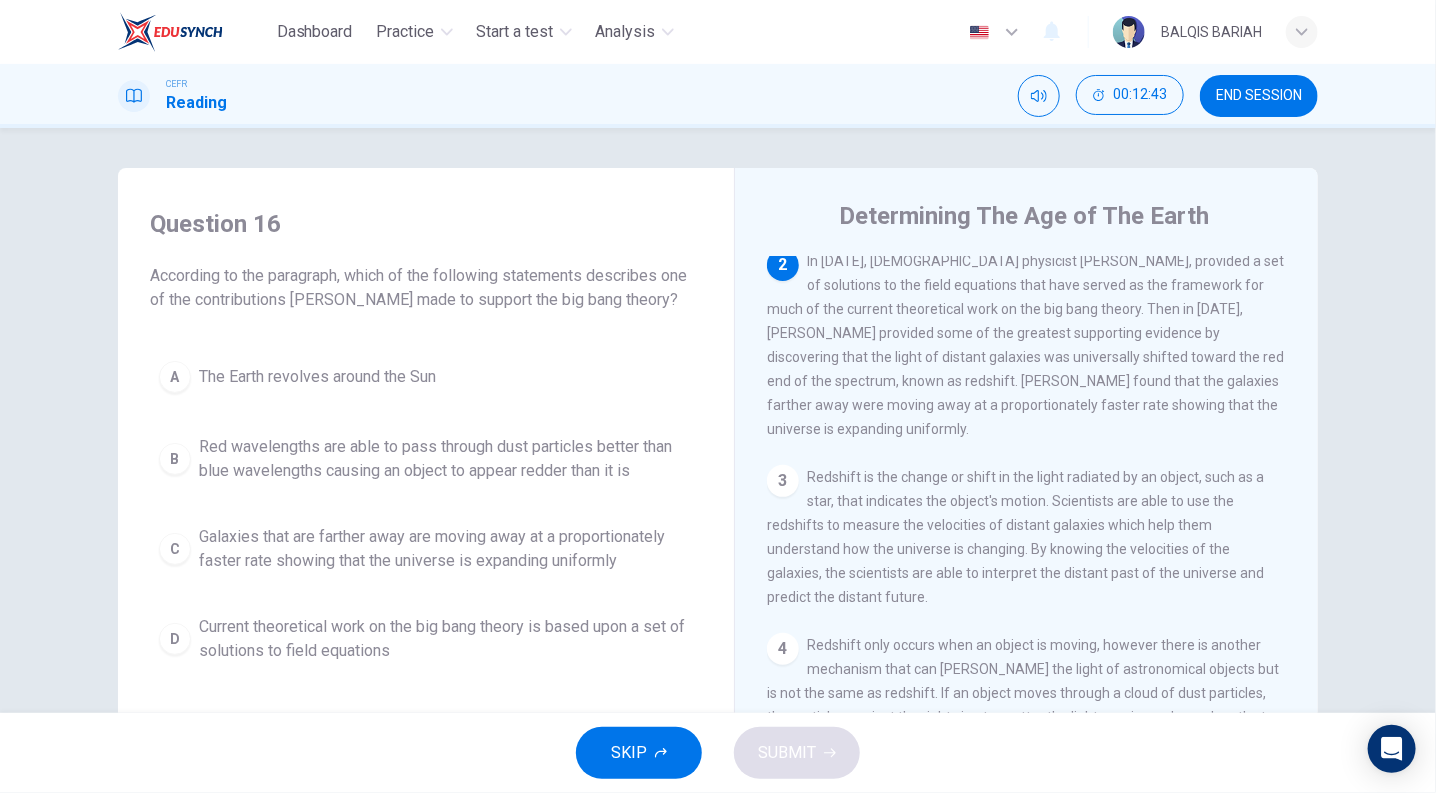 drag, startPoint x: 760, startPoint y: 384, endPoint x: 776, endPoint y: 344, distance: 43.081318 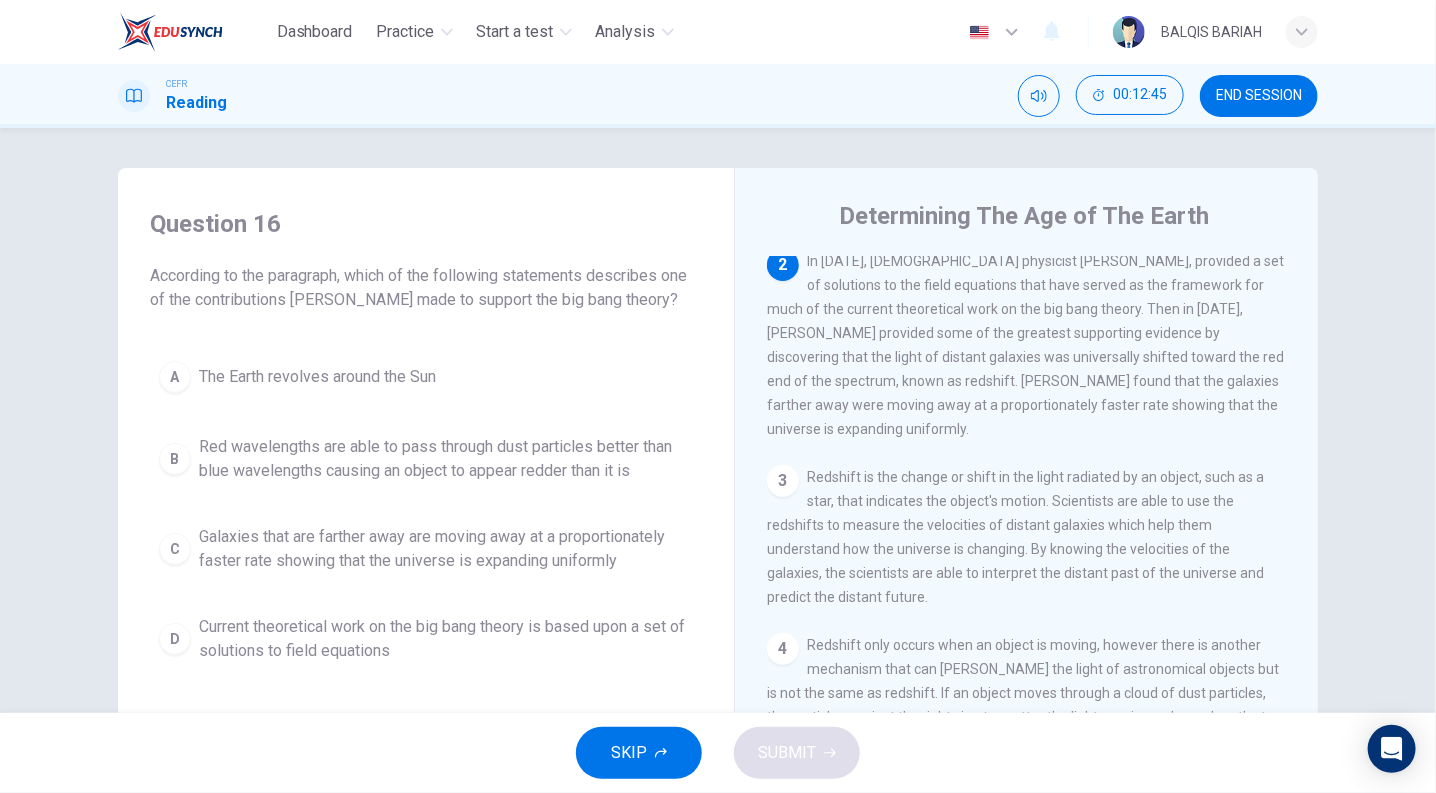 drag, startPoint x: 776, startPoint y: 344, endPoint x: 776, endPoint y: 364, distance: 20 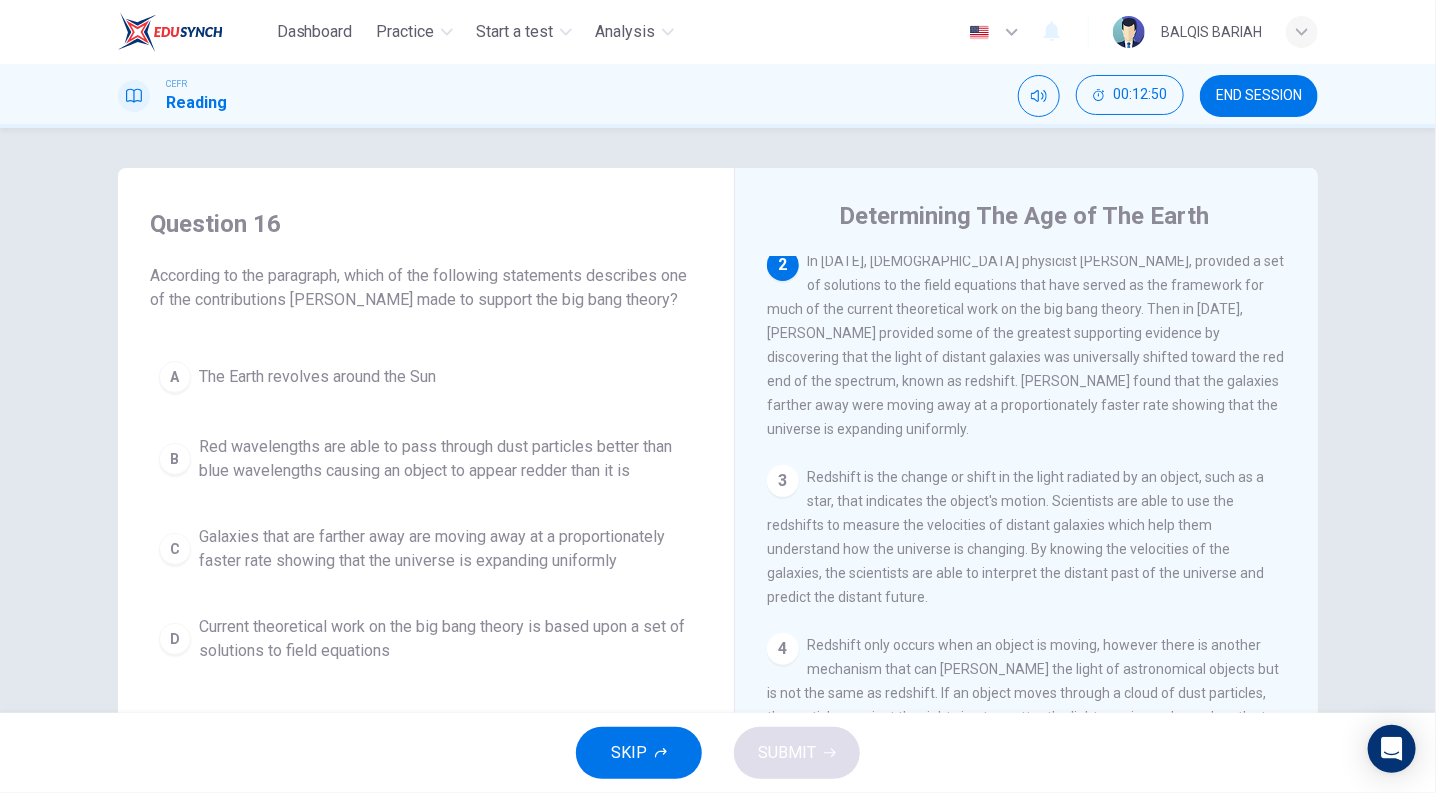 drag, startPoint x: 778, startPoint y: 364, endPoint x: 880, endPoint y: 399, distance: 107.837845 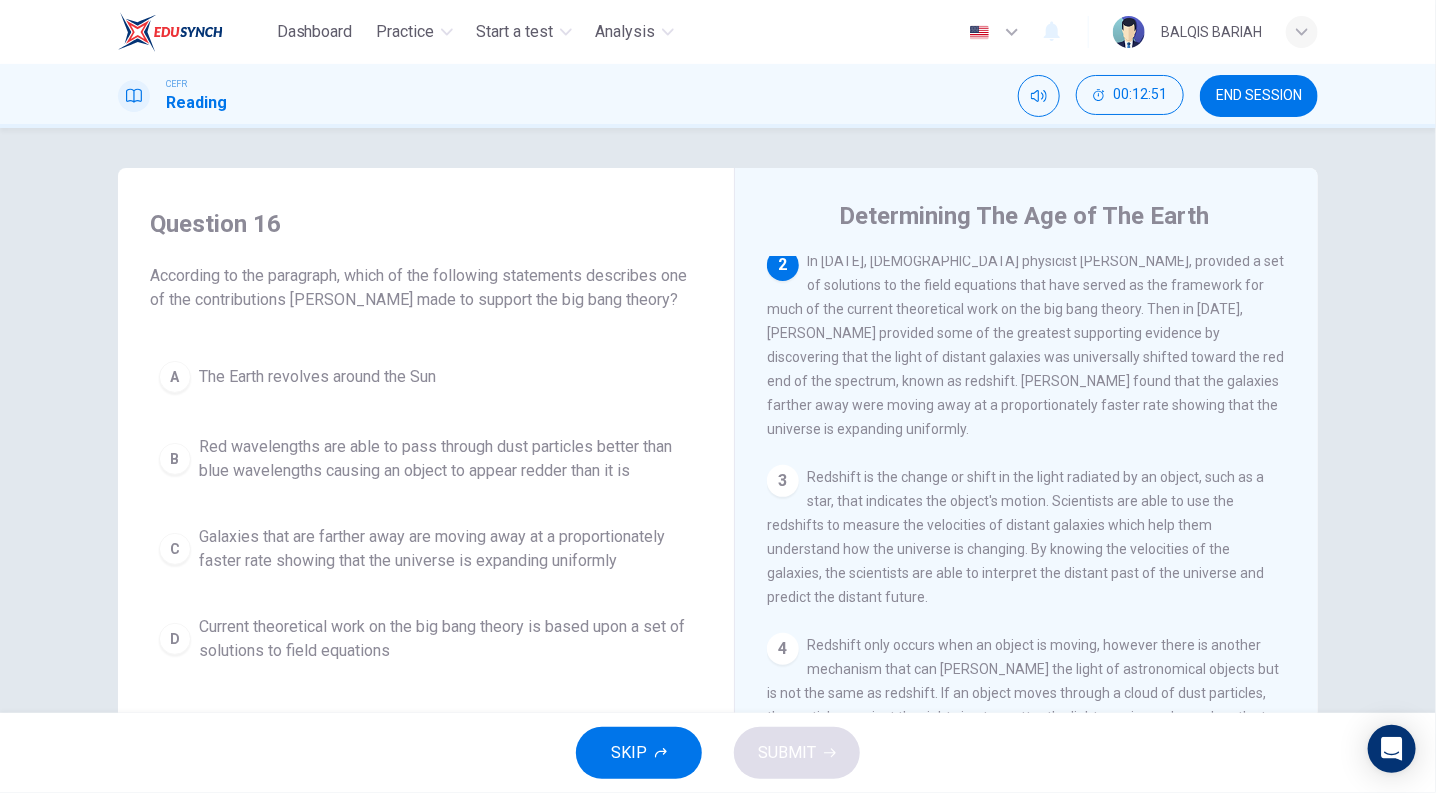click on "In [DATE], [DEMOGRAPHIC_DATA] physicist [PERSON_NAME], provided a set of solutions to the field equations that have served as the framework for much of the current theoretical work on the big bang theory. Then in [DATE], [PERSON_NAME] provided some of the greatest supporting evidence by discovering that the light of distant galaxies was universally shifted toward the red end of the spectrum, known as redshift. [PERSON_NAME] found that the galaxies farther away were moving away at a proportionately faster rate showing that the universe is expanding uniformly." at bounding box center (1025, 345) 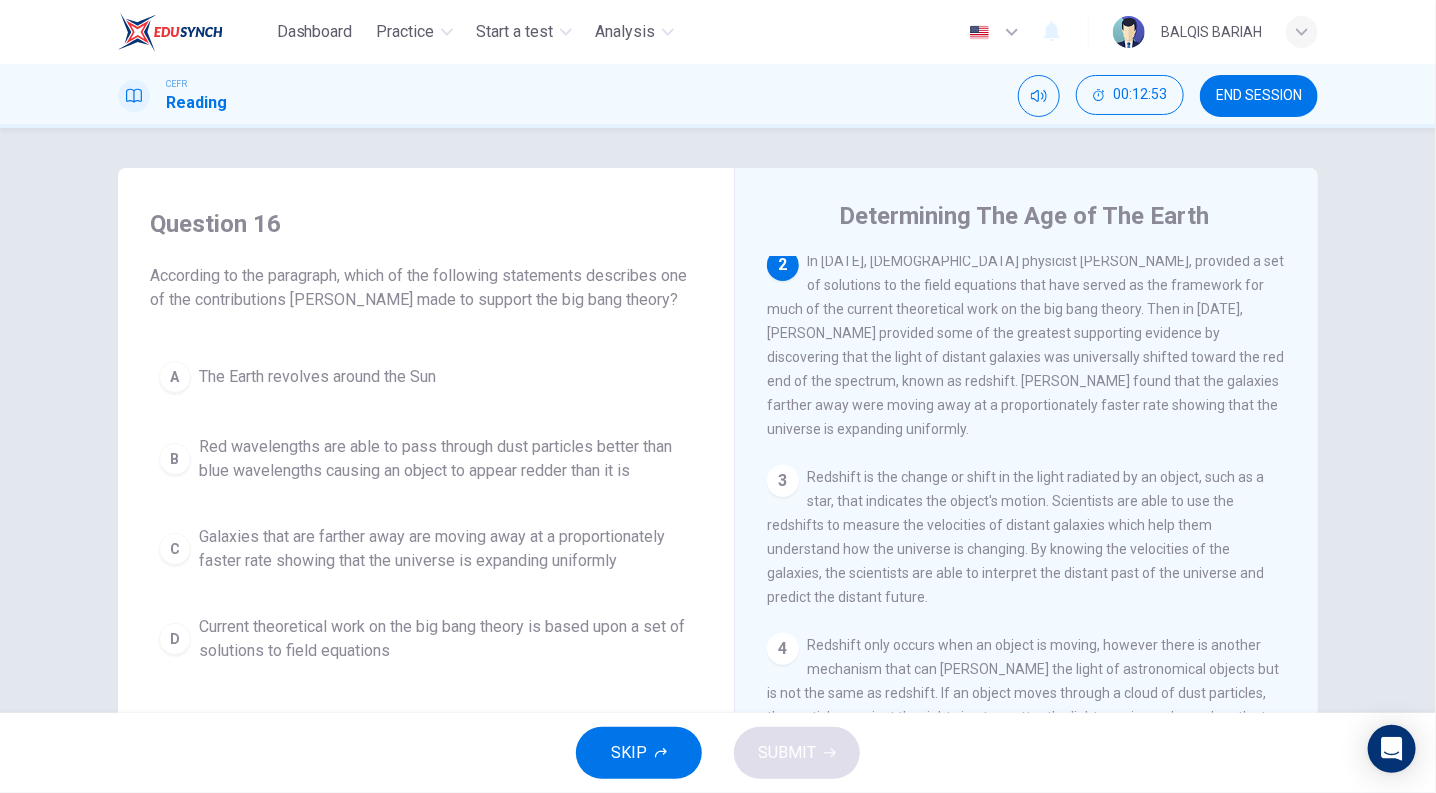 drag, startPoint x: 884, startPoint y: 389, endPoint x: 882, endPoint y: 415, distance: 26.076809 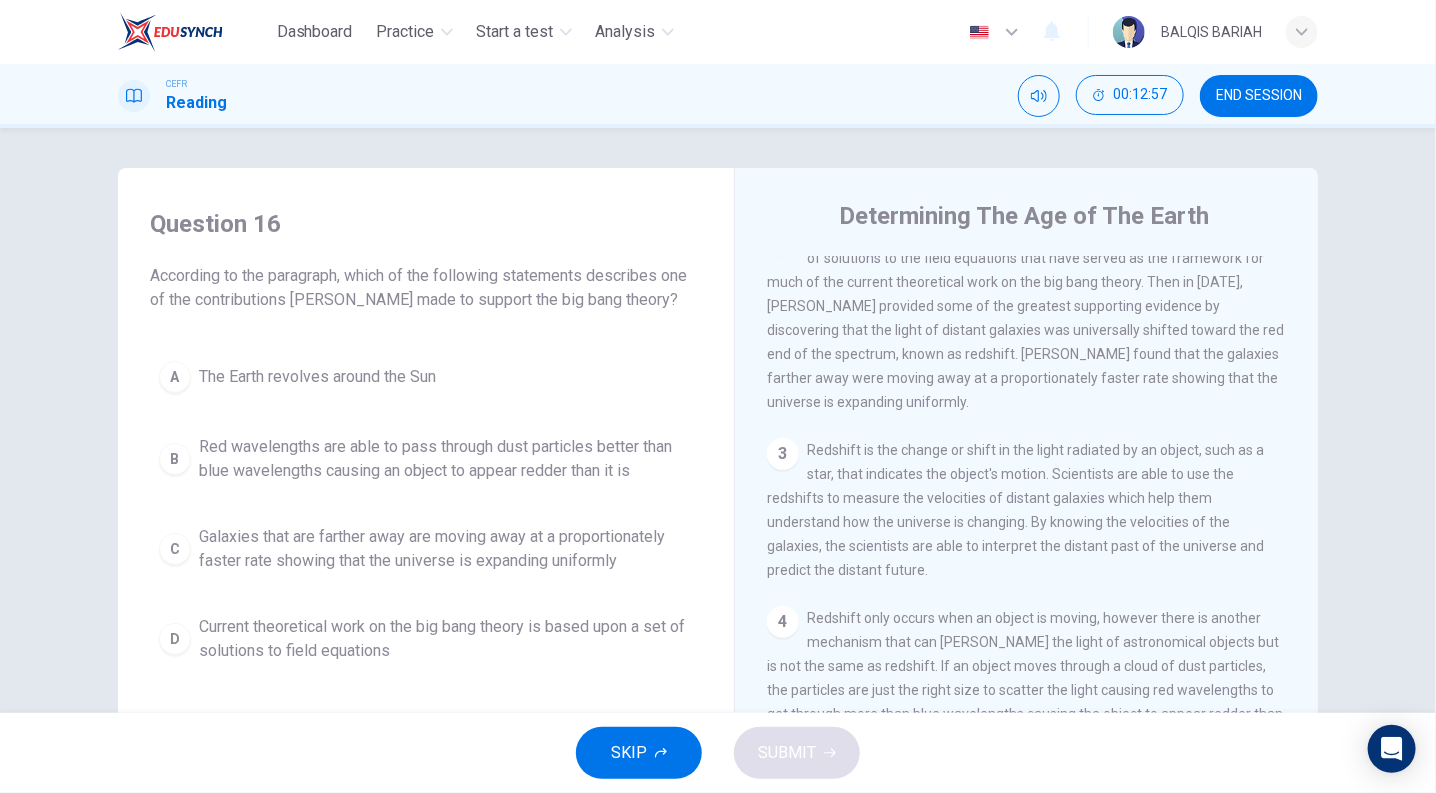 scroll, scrollTop: 208, scrollLeft: 0, axis: vertical 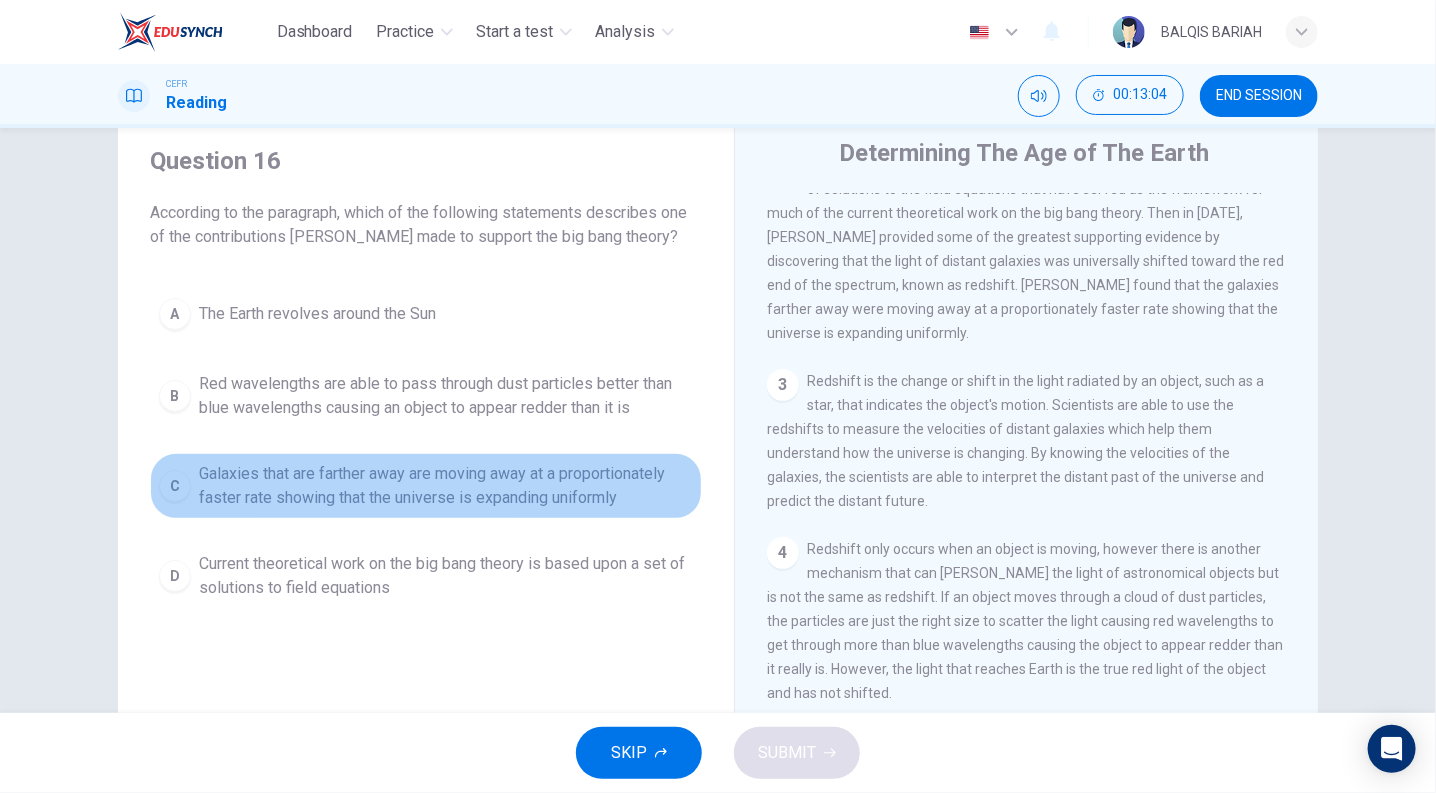 click on "Galaxies that are farther away are moving away at a proportionately faster rate showing that the universe is expanding uniformly" at bounding box center [446, 486] 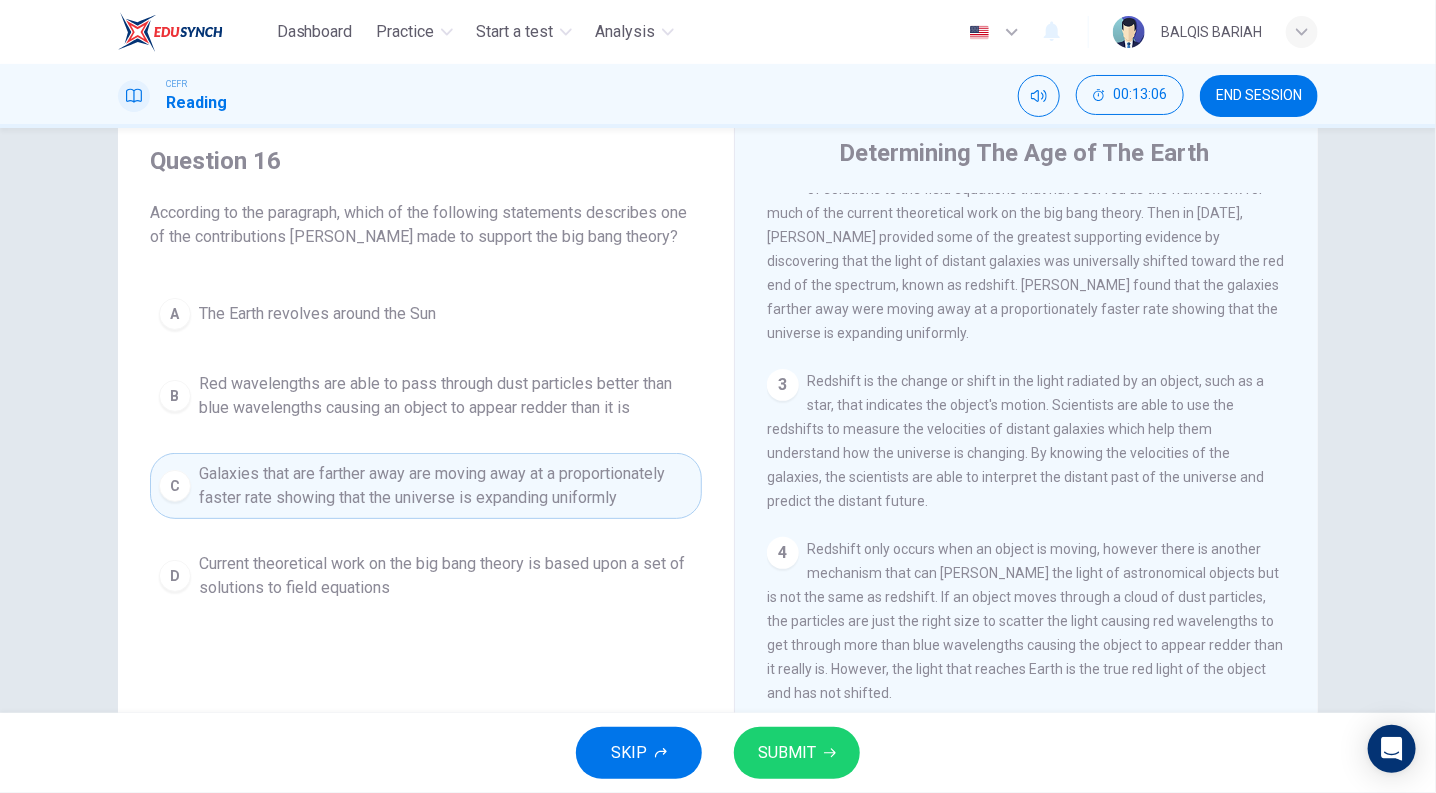 click on "SUBMIT" at bounding box center [797, 753] 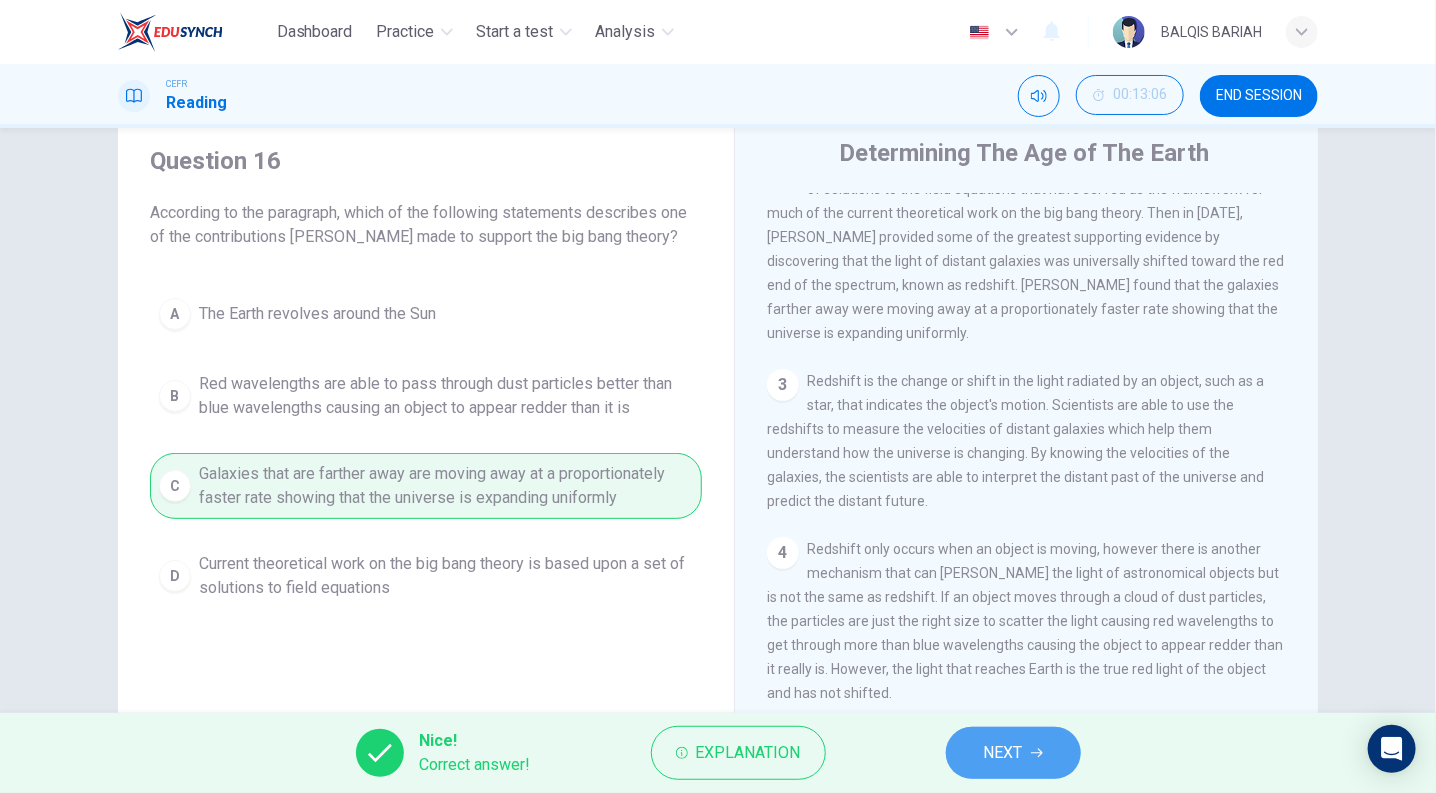 click on "NEXT" at bounding box center (1003, 753) 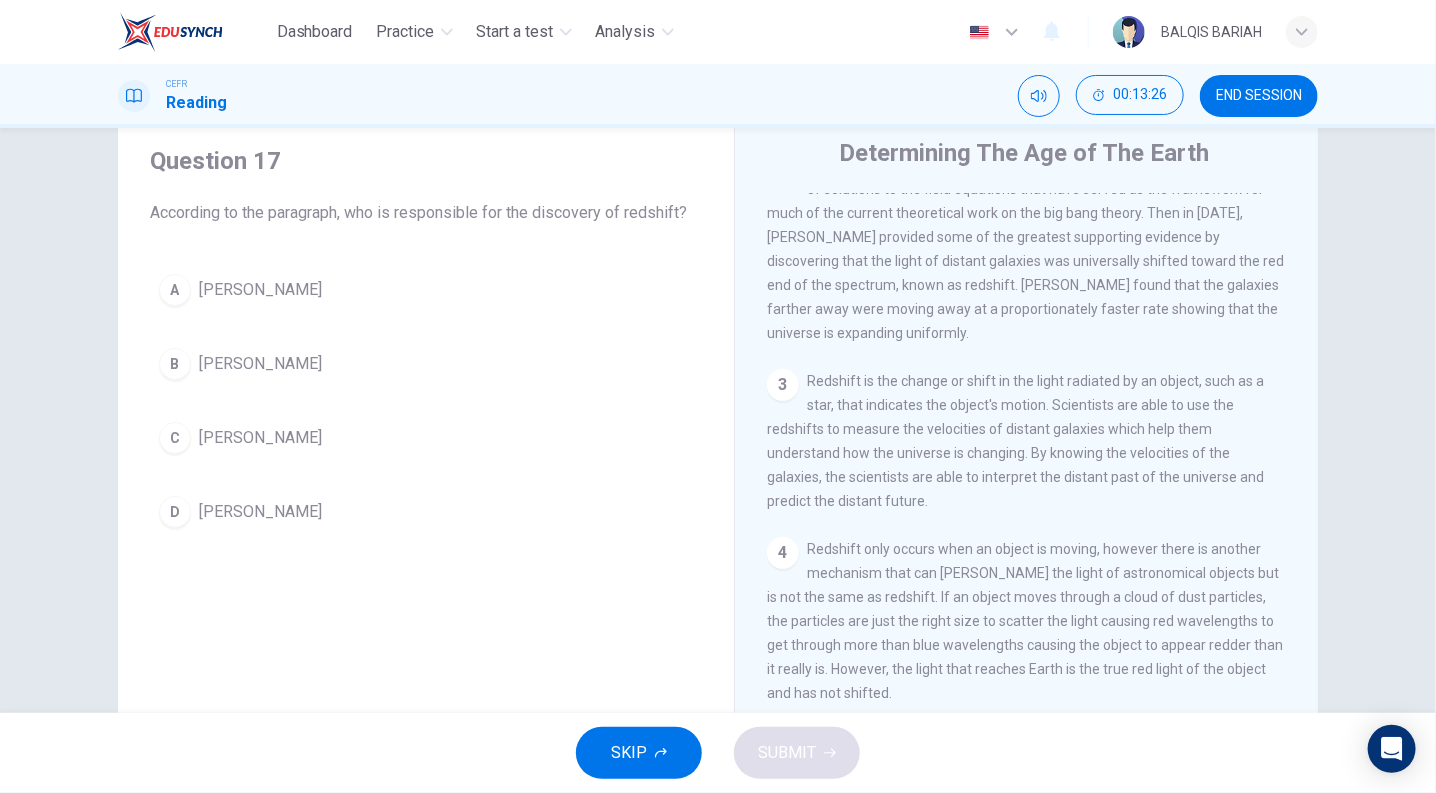 drag, startPoint x: 916, startPoint y: 413, endPoint x: 922, endPoint y: 438, distance: 25.70992 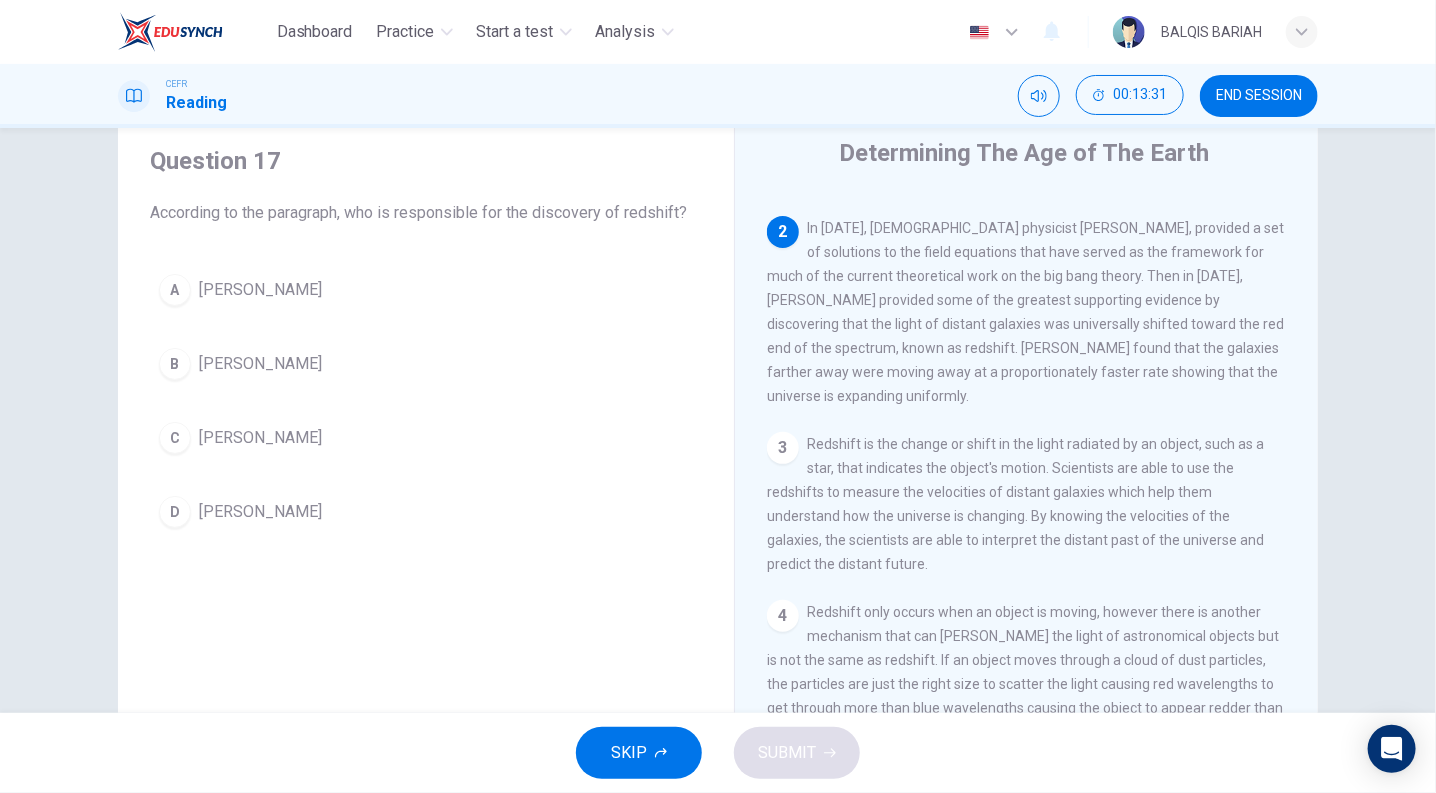scroll, scrollTop: 146, scrollLeft: 0, axis: vertical 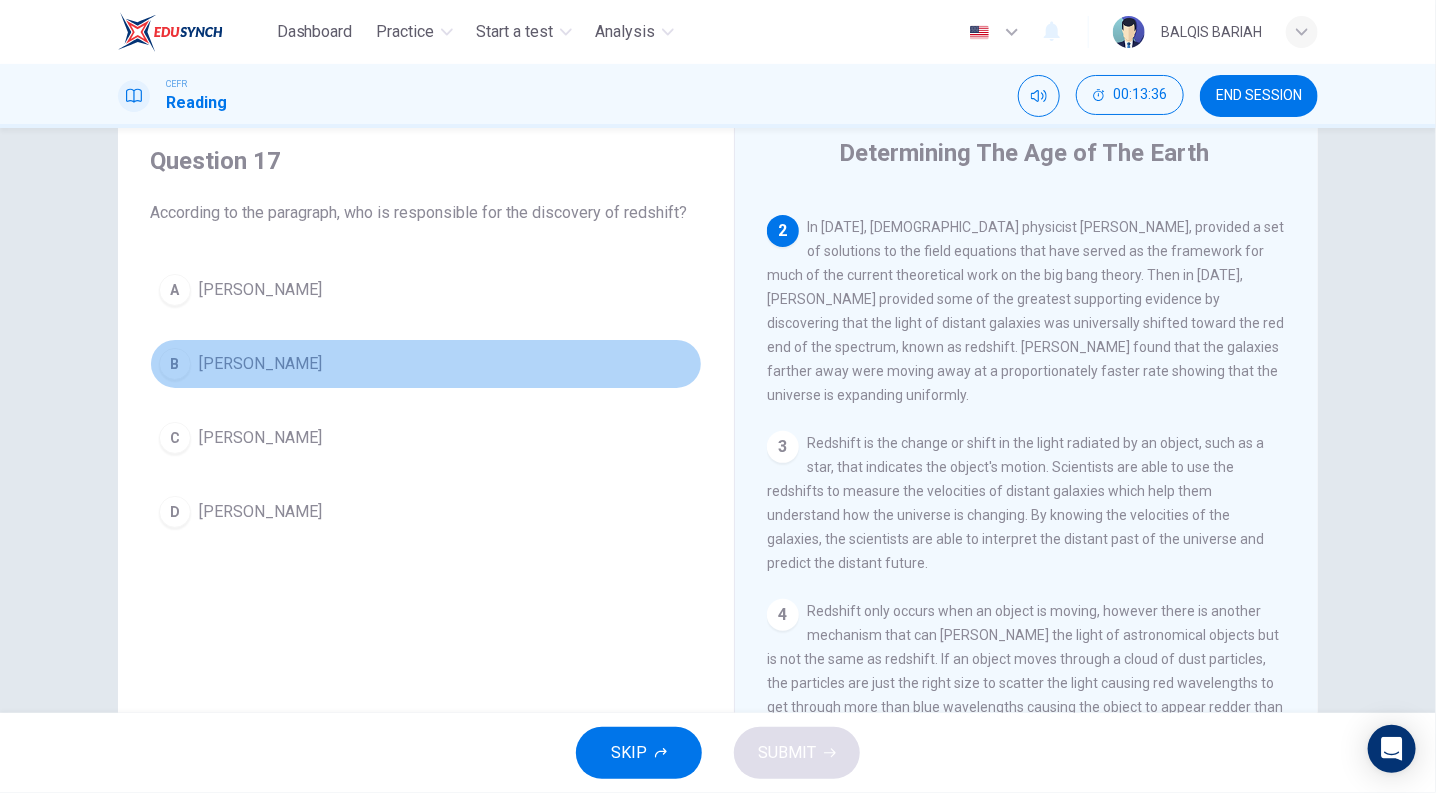 click on "[PERSON_NAME]" at bounding box center [260, 364] 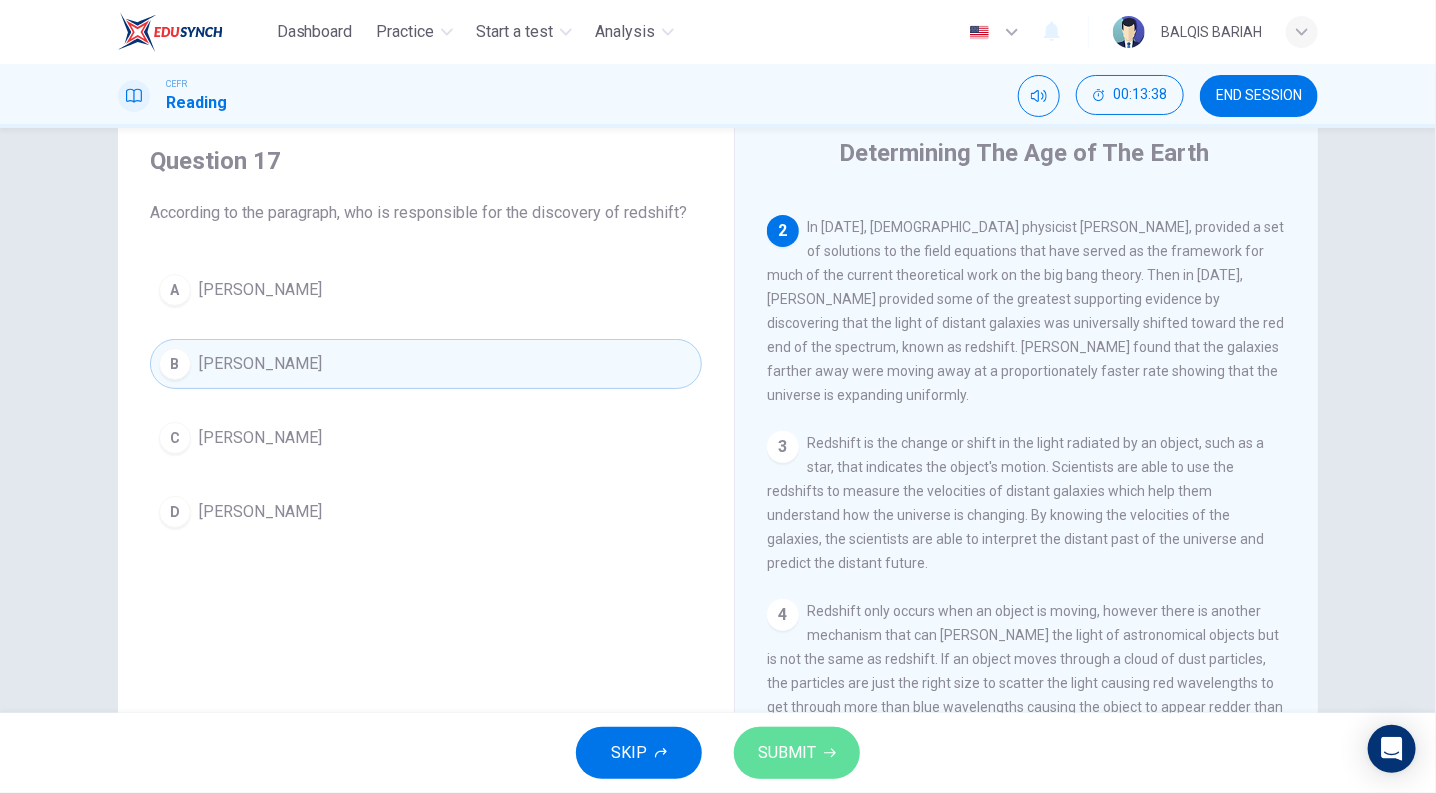 click on "SUBMIT" at bounding box center [787, 753] 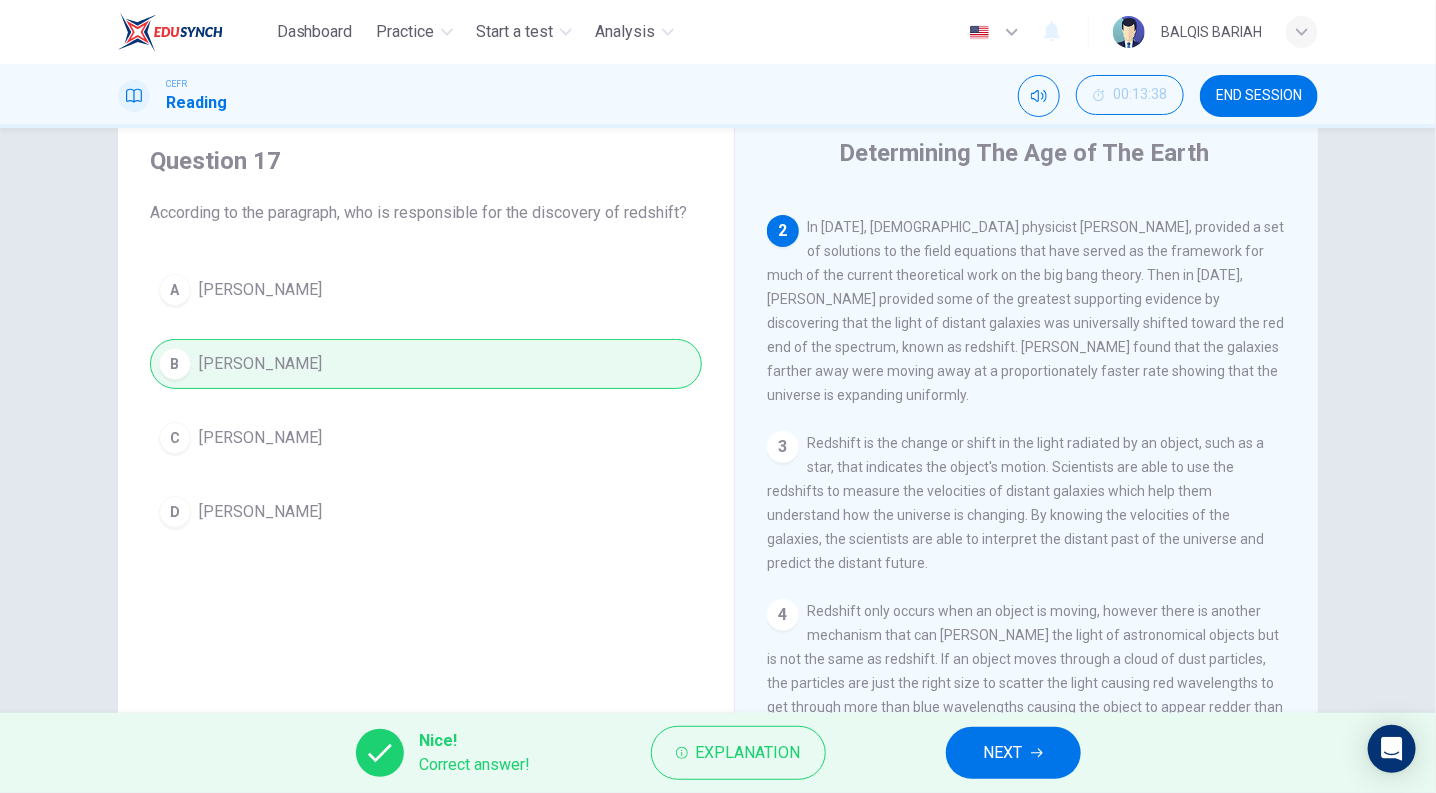 click on "NEXT" at bounding box center (1003, 753) 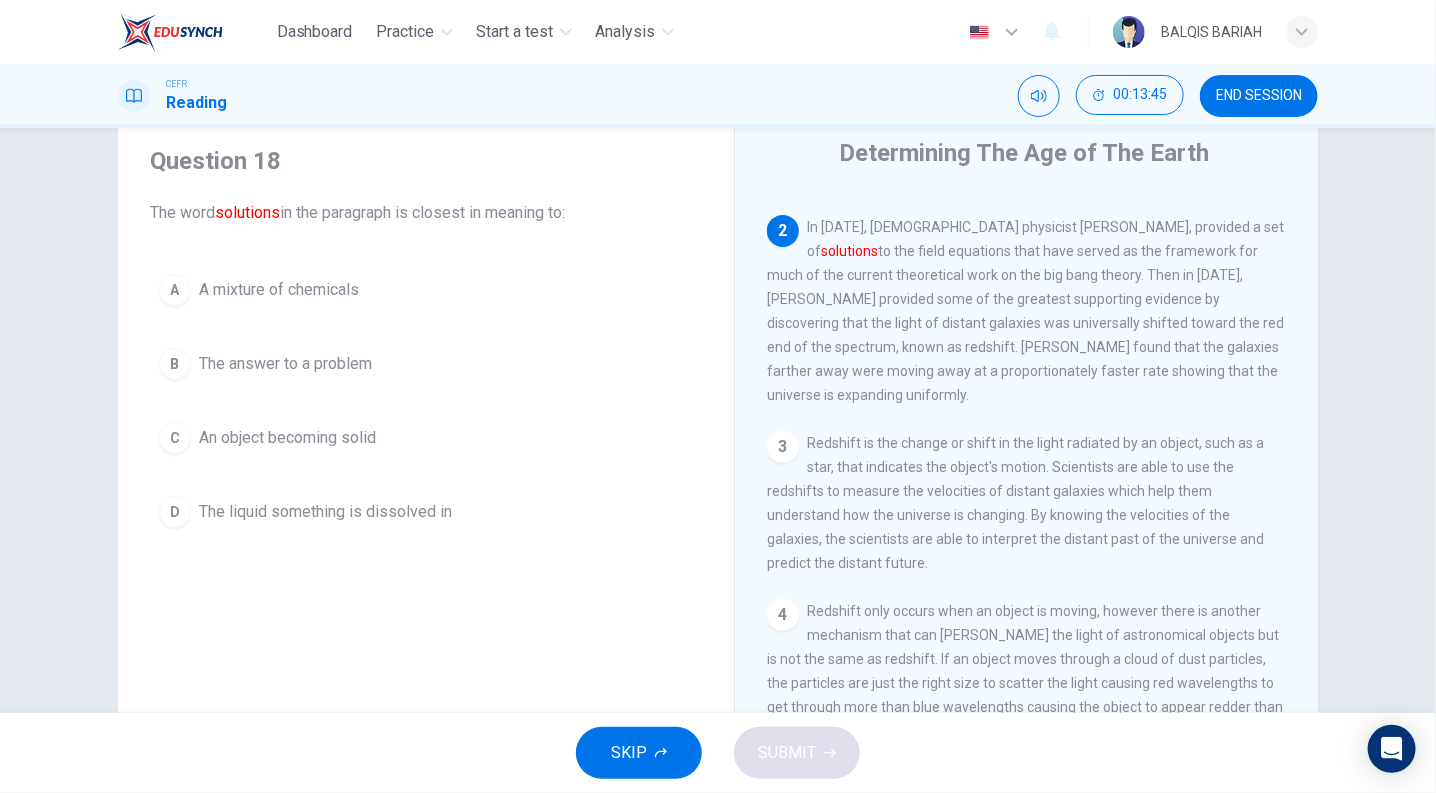 drag, startPoint x: 1095, startPoint y: 226, endPoint x: 914, endPoint y: 256, distance: 183.46935 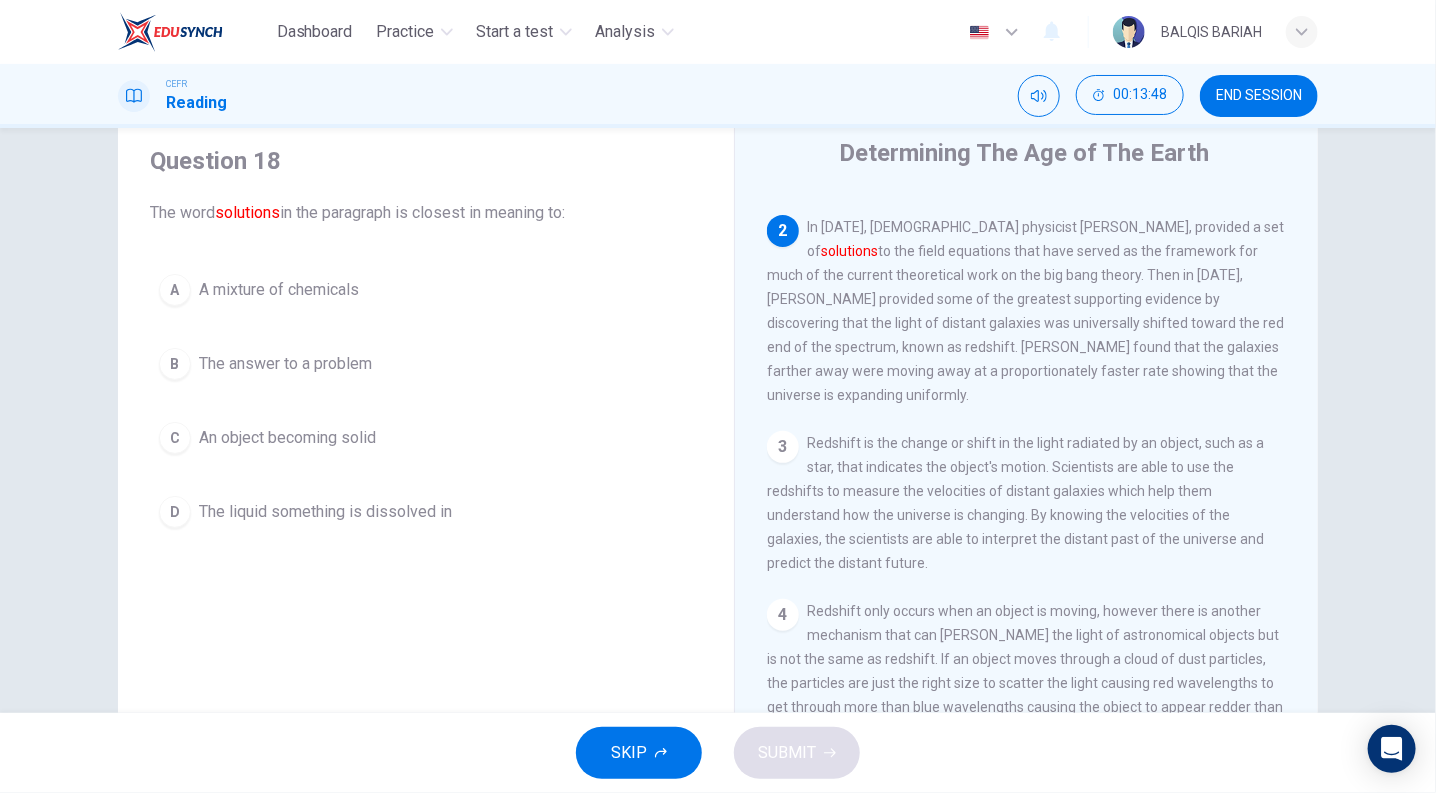 drag, startPoint x: 822, startPoint y: 290, endPoint x: 822, endPoint y: 321, distance: 31 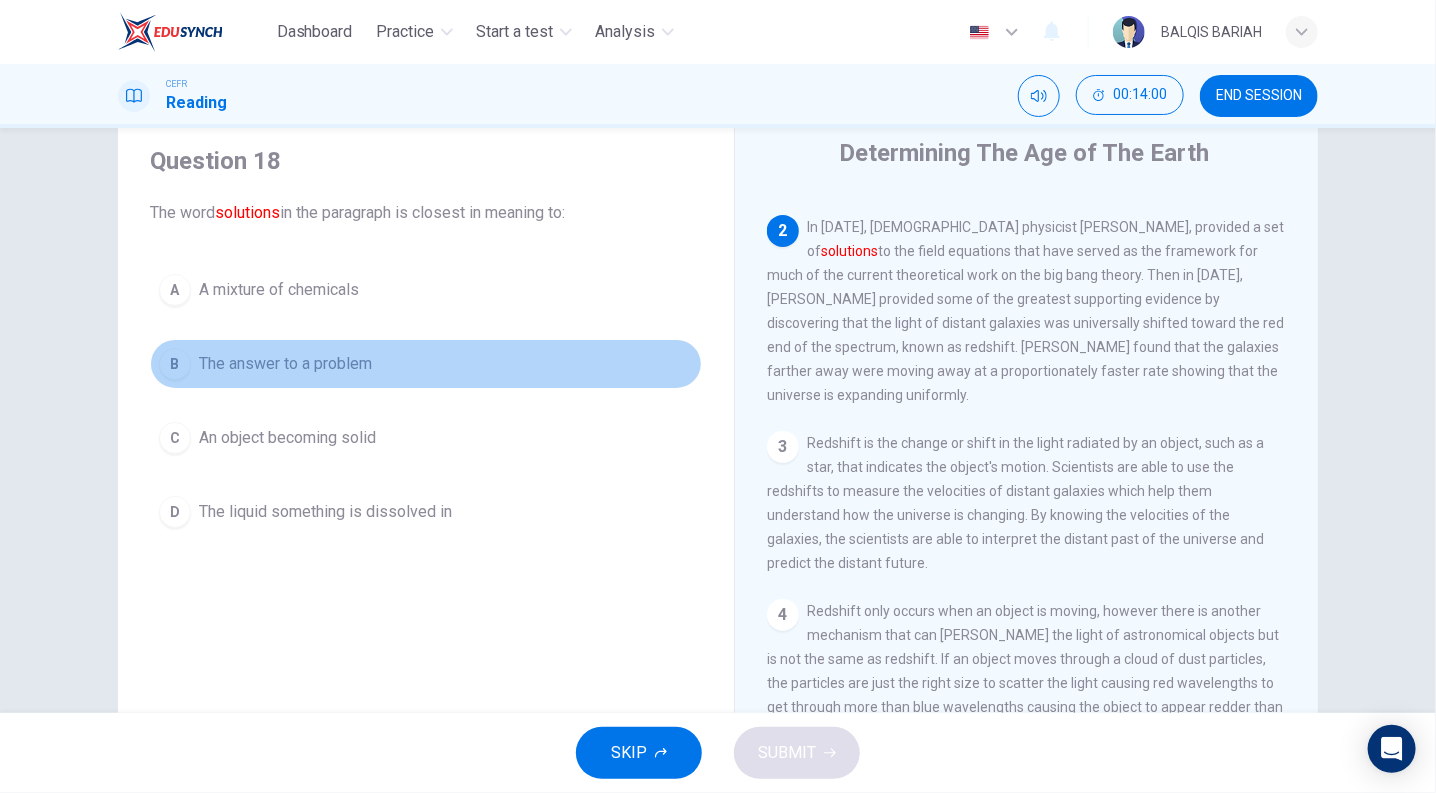 click on "The answer to a problem" at bounding box center [285, 364] 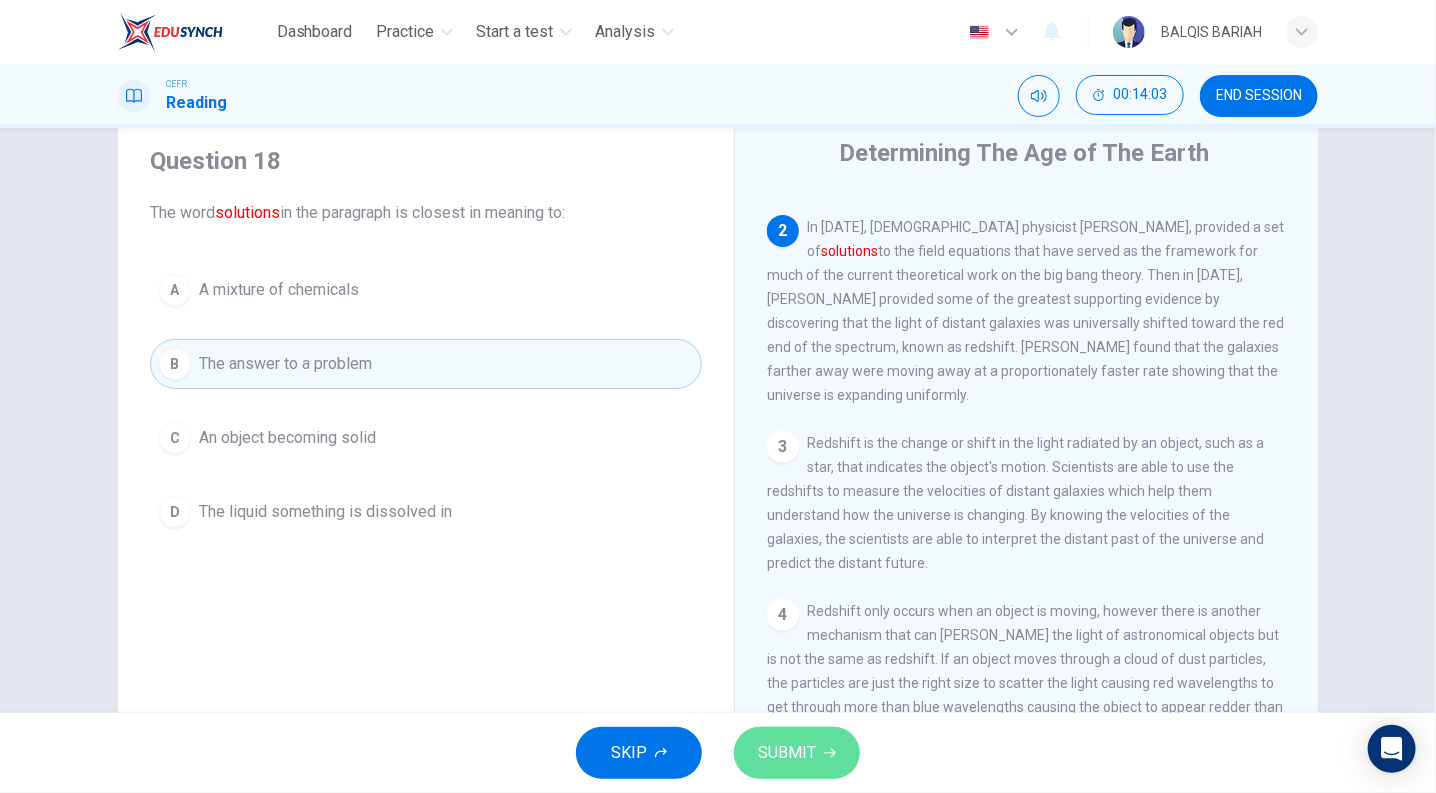 click on "SUBMIT" at bounding box center [797, 753] 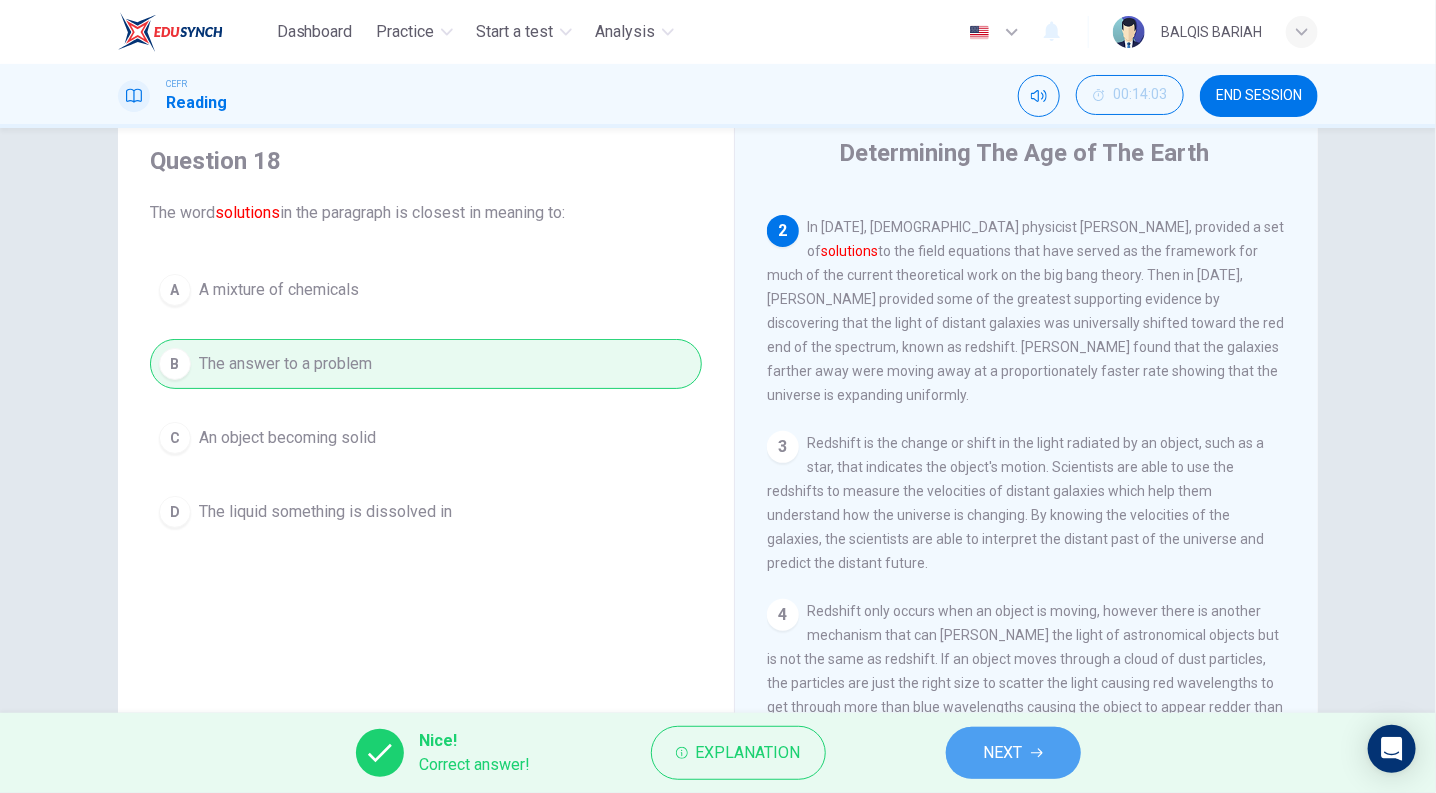 click on "NEXT" at bounding box center [1013, 753] 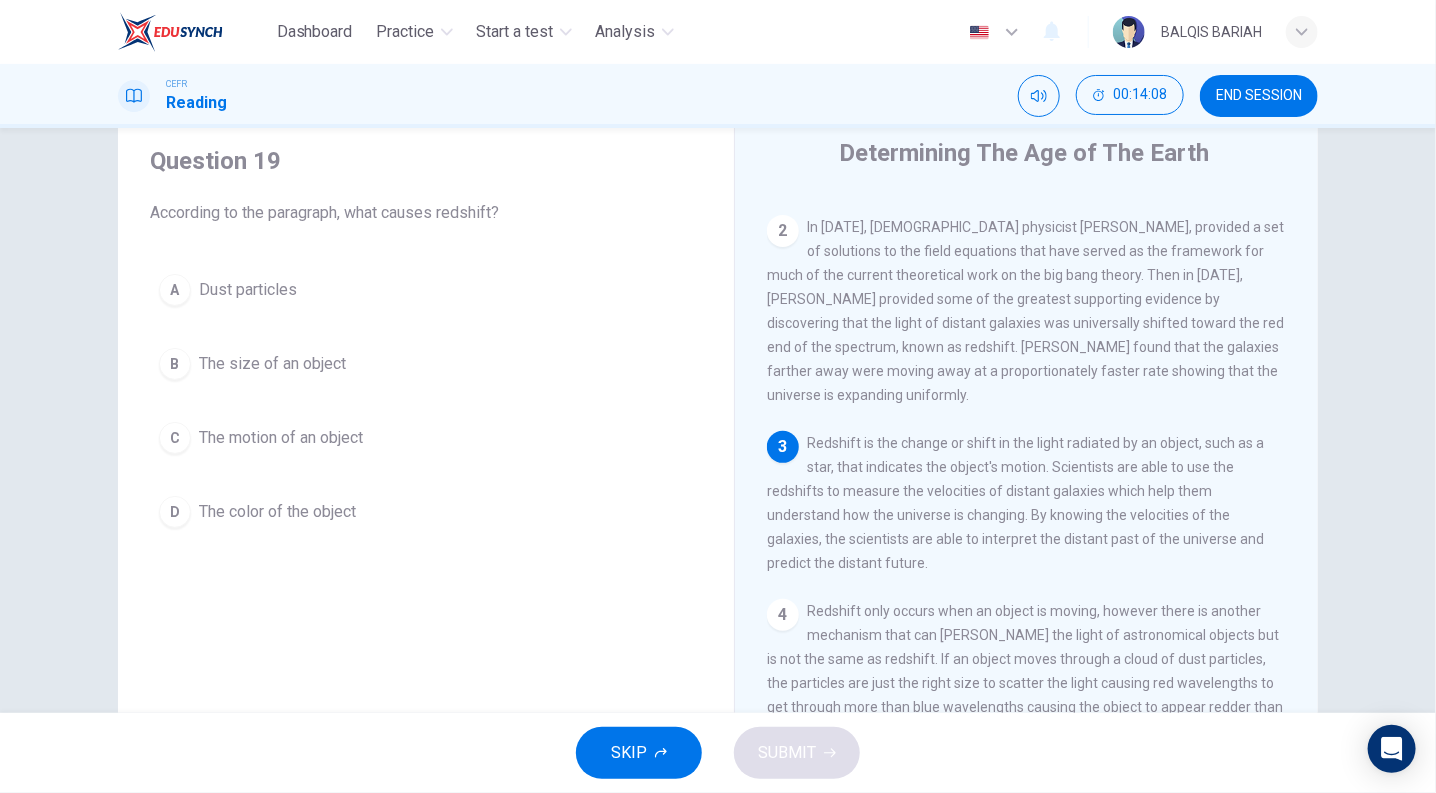 drag, startPoint x: 805, startPoint y: 415, endPoint x: 845, endPoint y: 443, distance: 48.82622 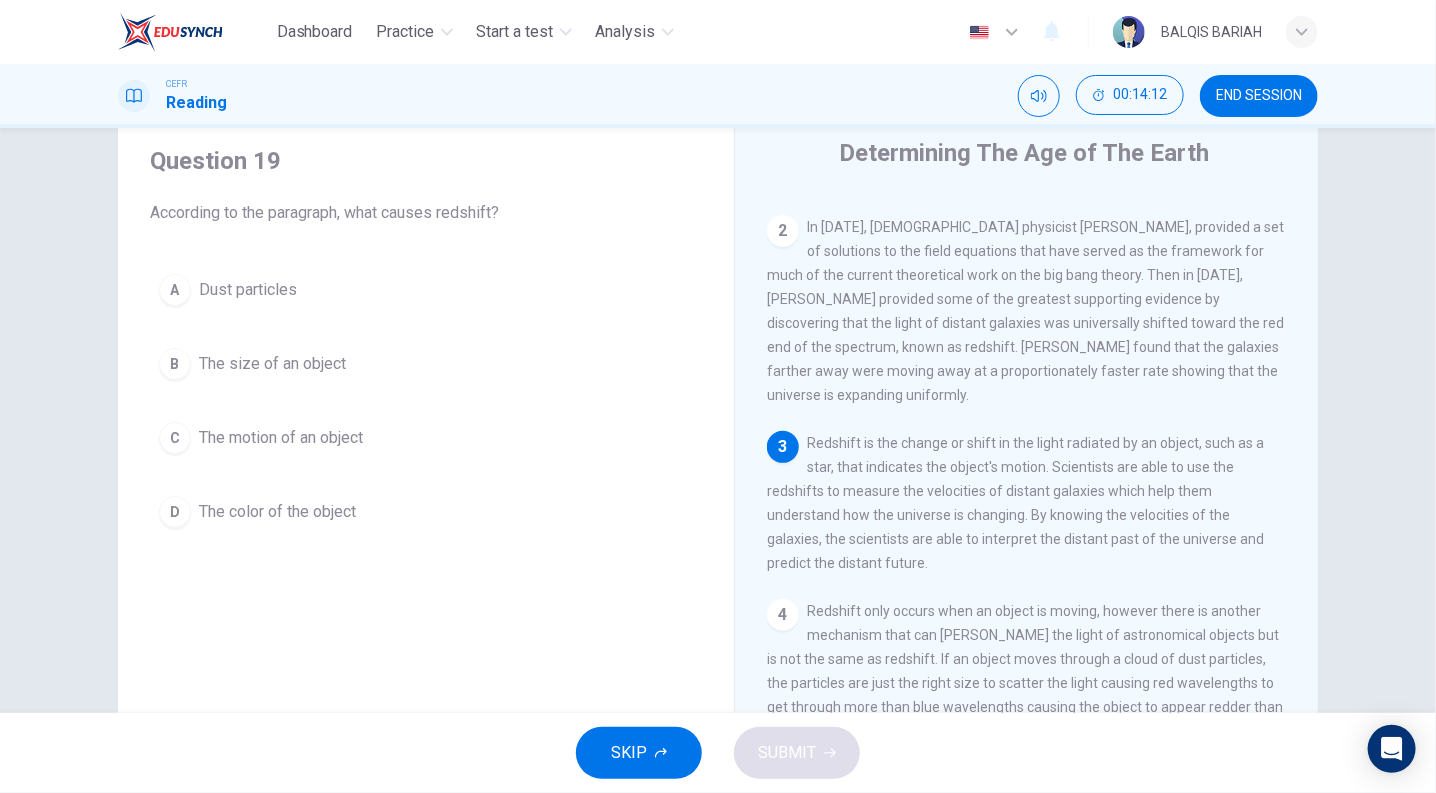 drag, startPoint x: 1039, startPoint y: 433, endPoint x: 1028, endPoint y: 474, distance: 42.44997 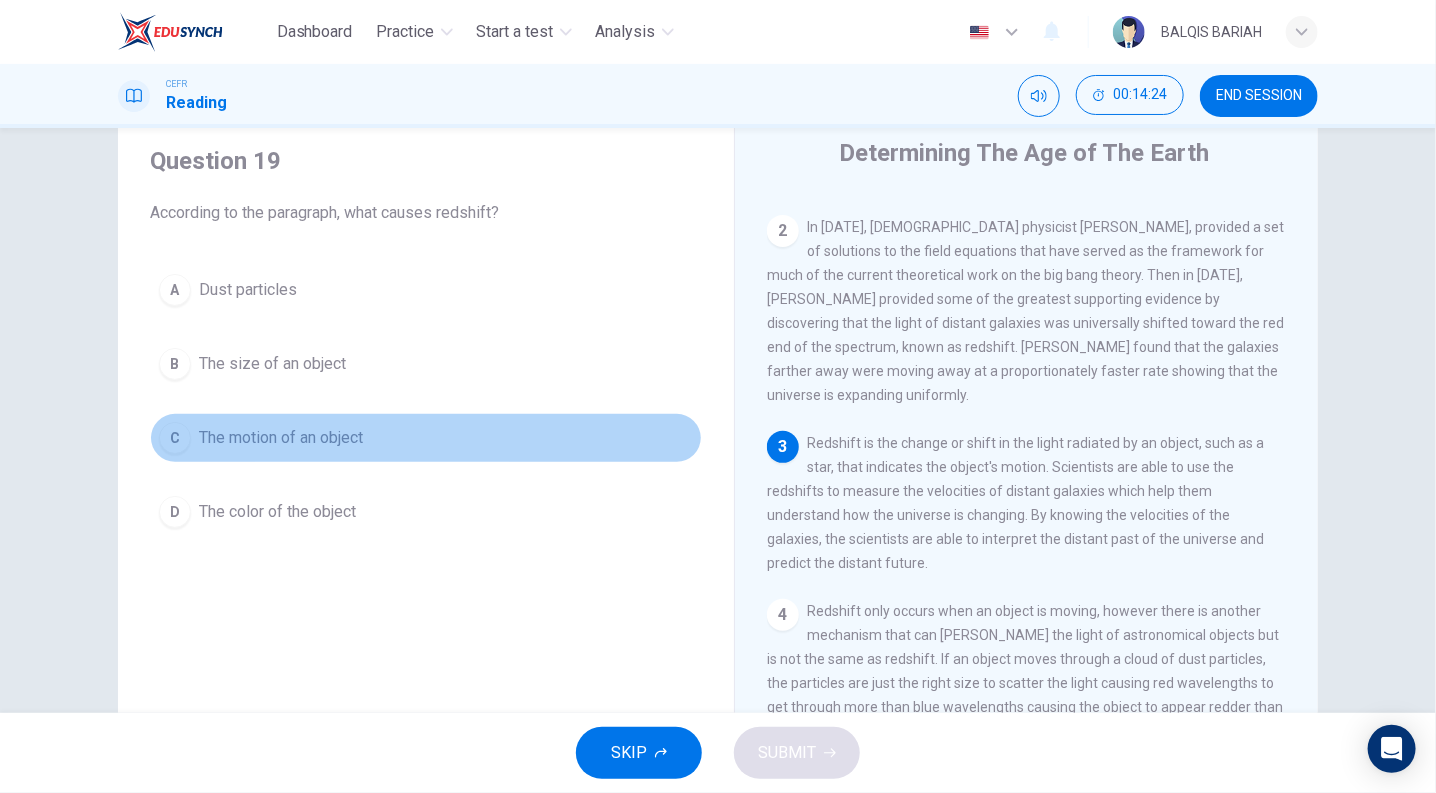 click on "The motion of an object" at bounding box center (281, 438) 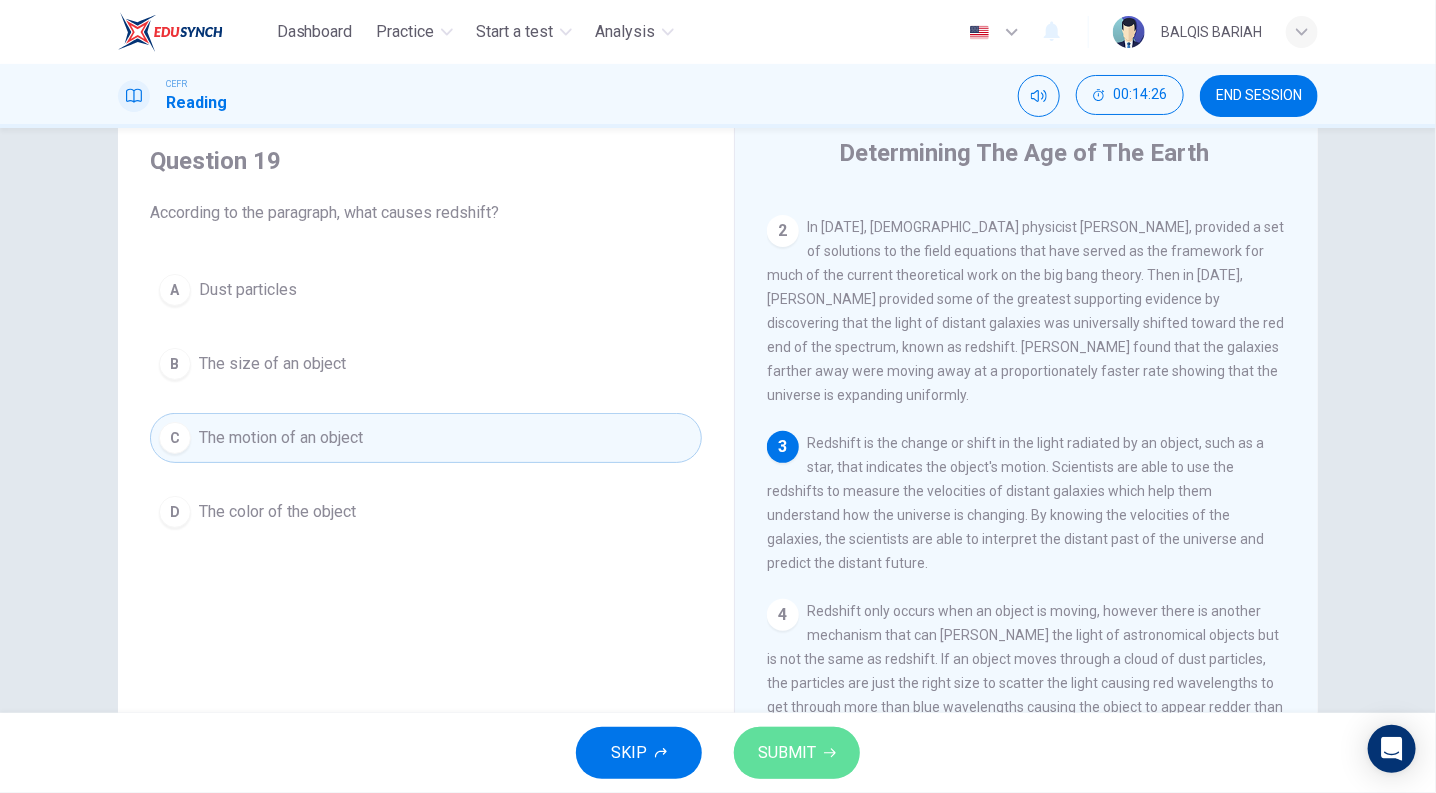 click on "SUBMIT" at bounding box center [787, 753] 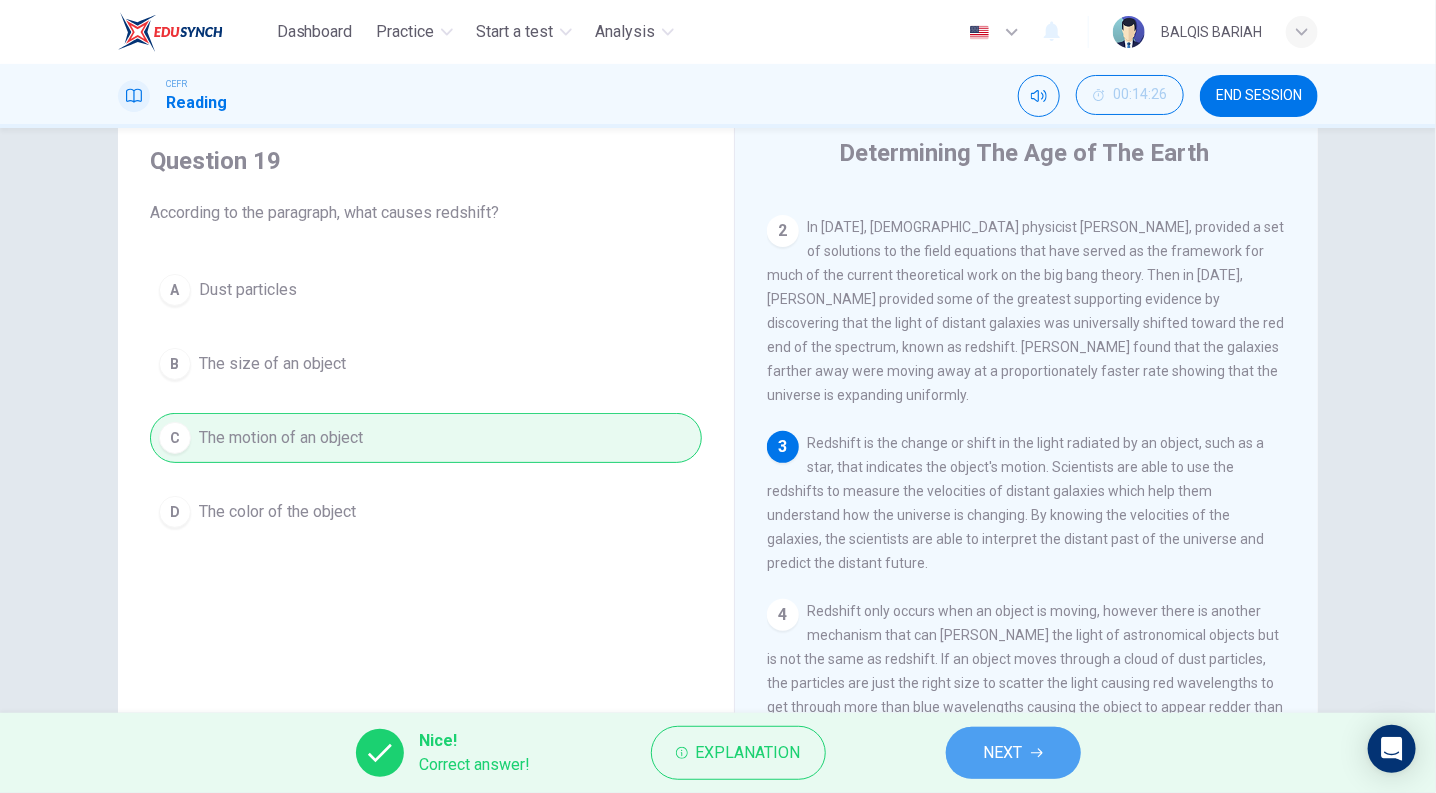 click on "NEXT" at bounding box center (1013, 753) 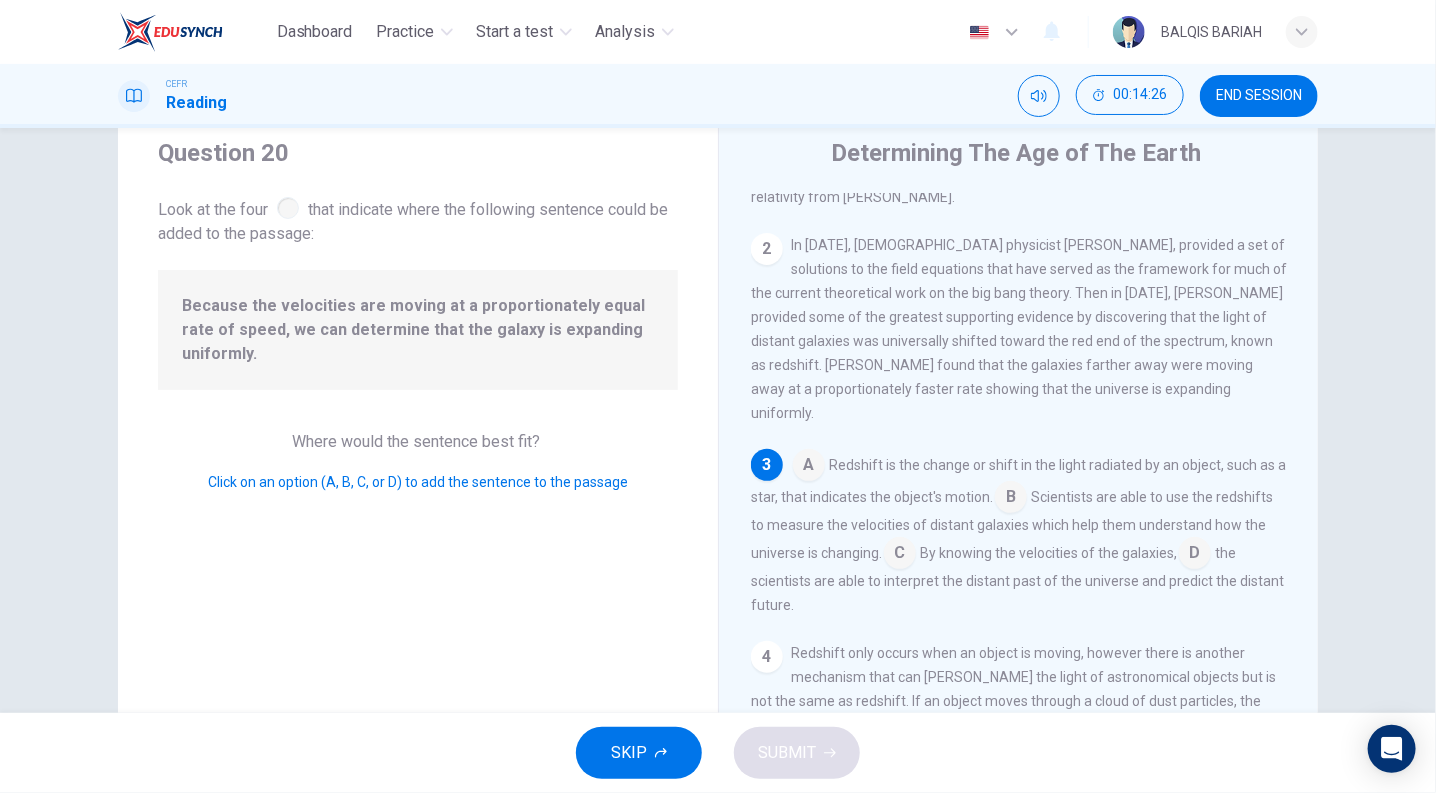 scroll, scrollTop: 165, scrollLeft: 0, axis: vertical 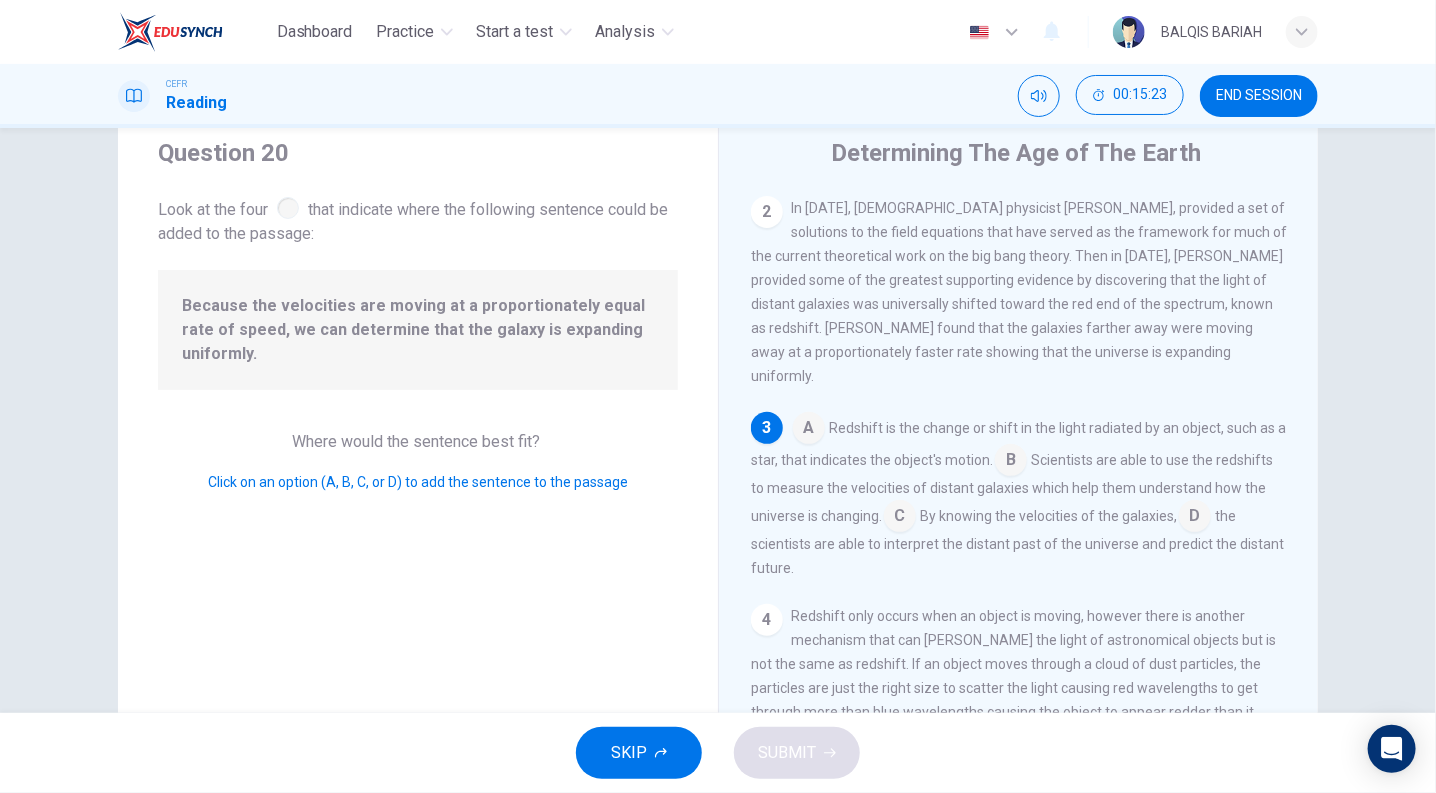 click at bounding box center [900, 518] 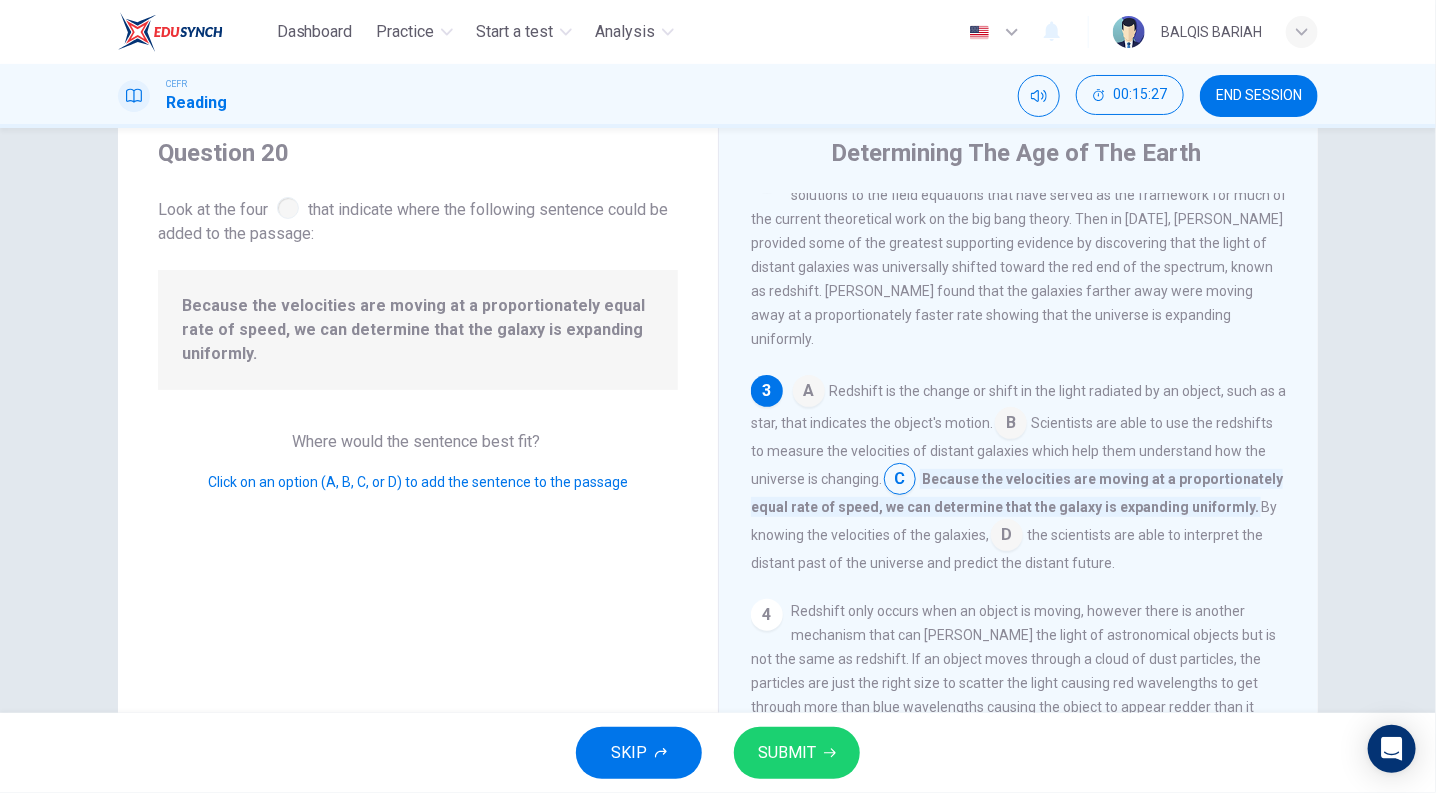 scroll, scrollTop: 224, scrollLeft: 0, axis: vertical 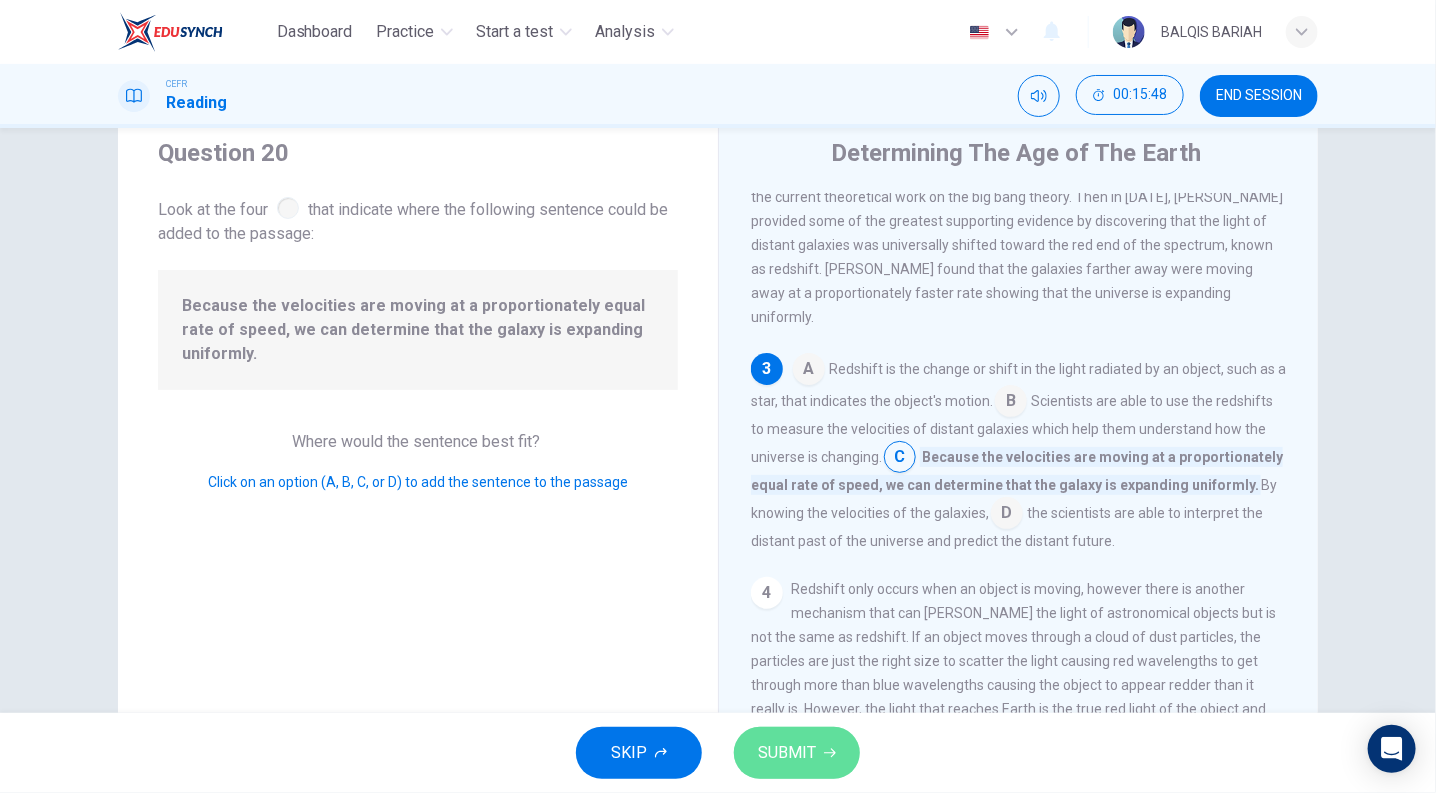 click on "SUBMIT" at bounding box center [797, 753] 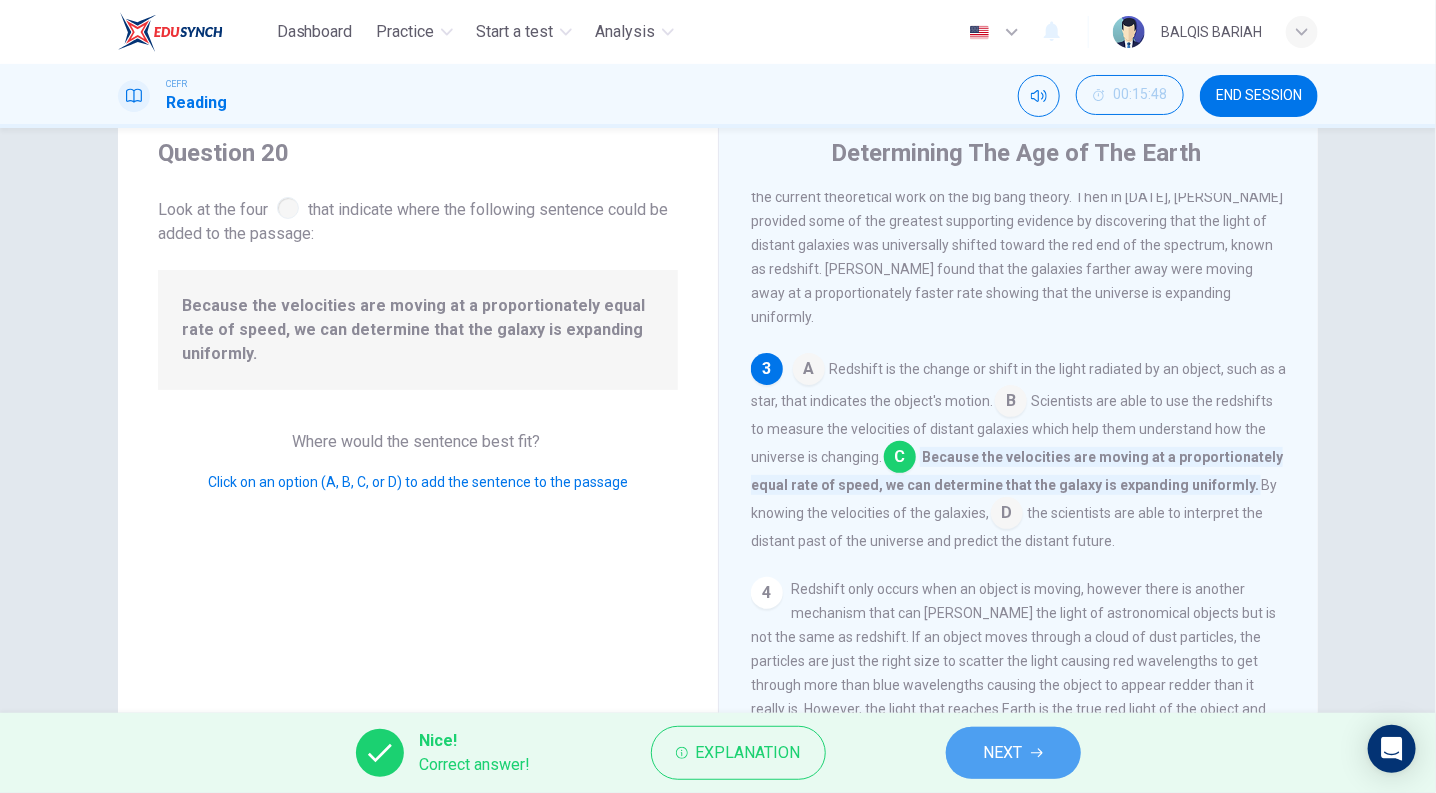 click on "NEXT" at bounding box center [1003, 753] 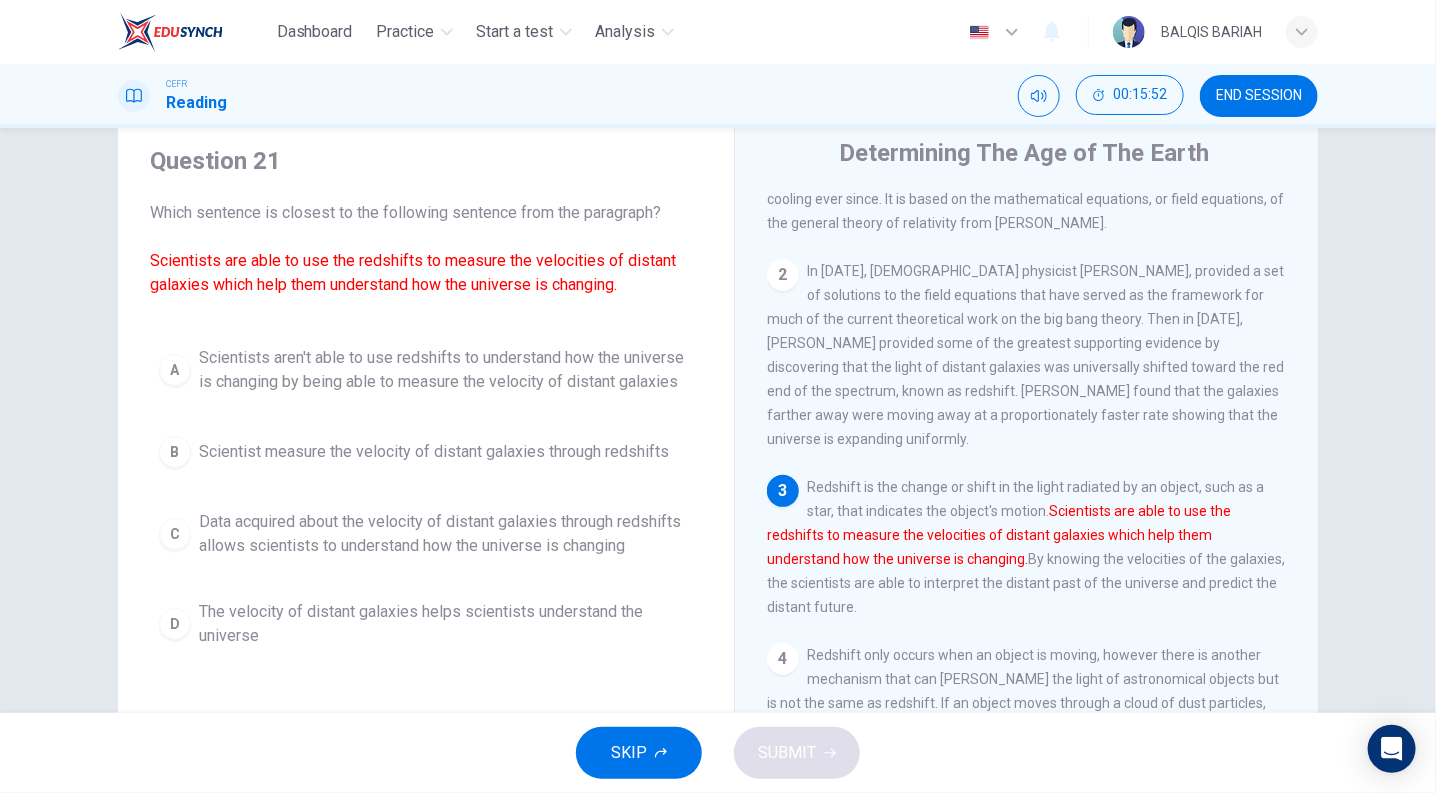 scroll, scrollTop: 112, scrollLeft: 0, axis: vertical 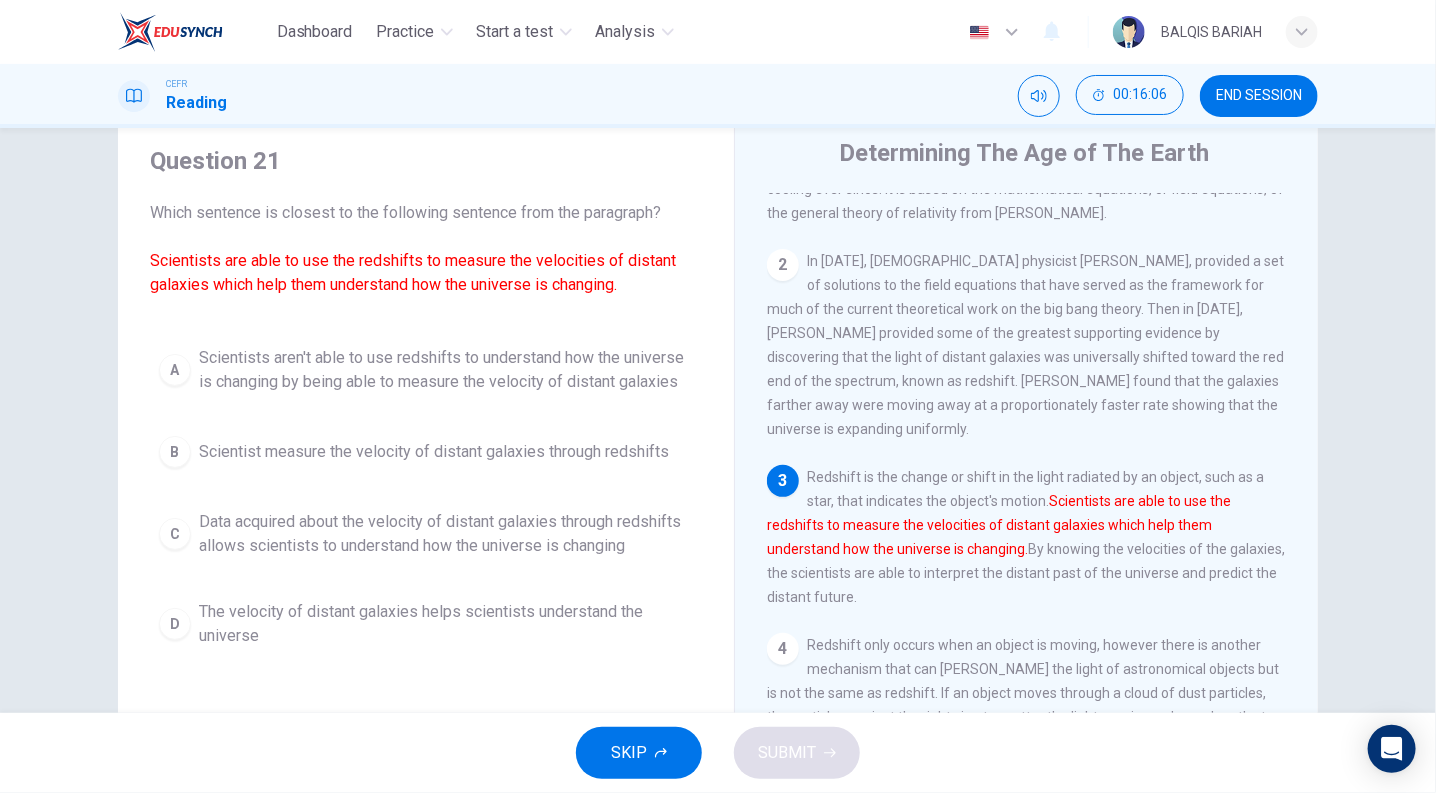 drag, startPoint x: 1071, startPoint y: 496, endPoint x: 1050, endPoint y: 528, distance: 38.27532 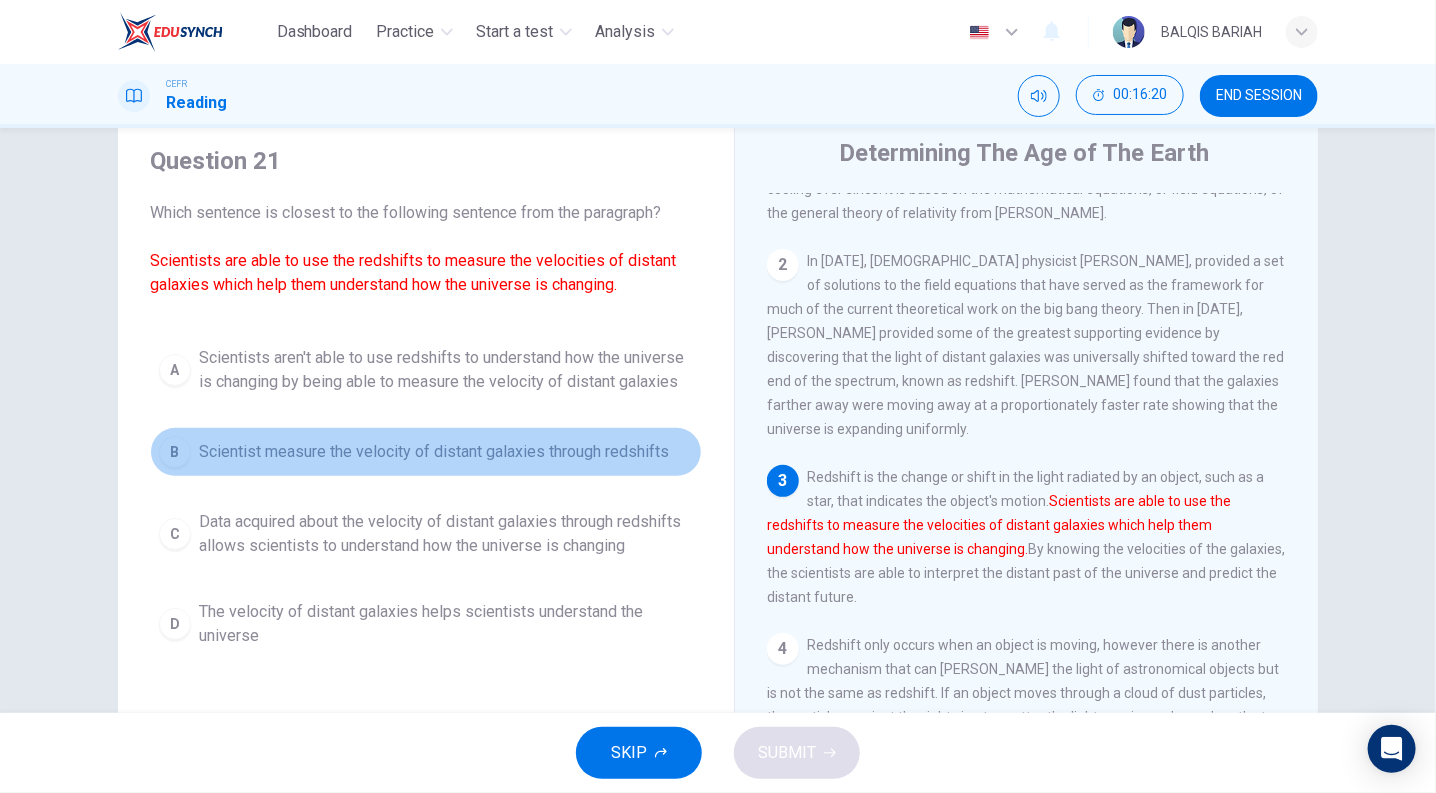 click on "B" at bounding box center [175, 452] 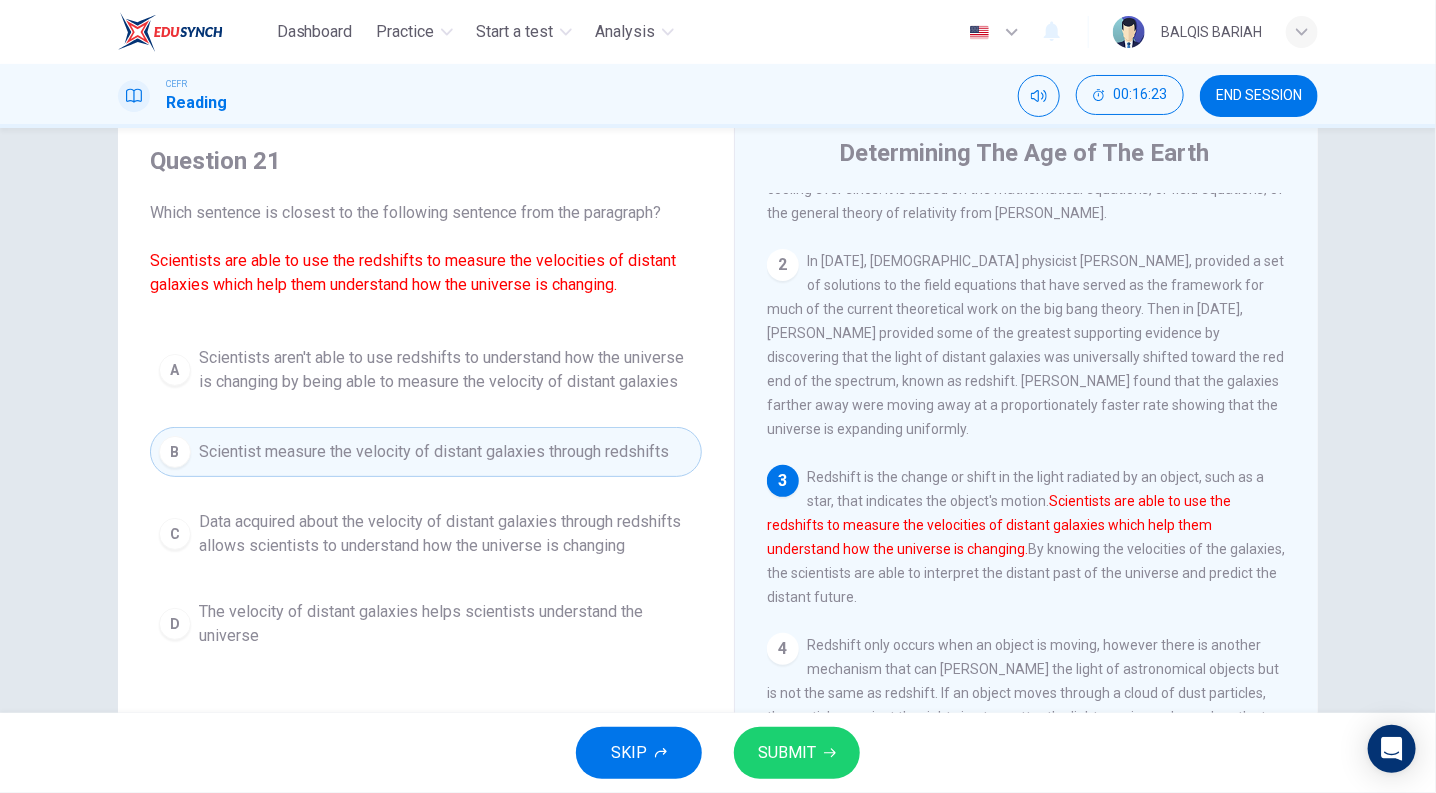 click 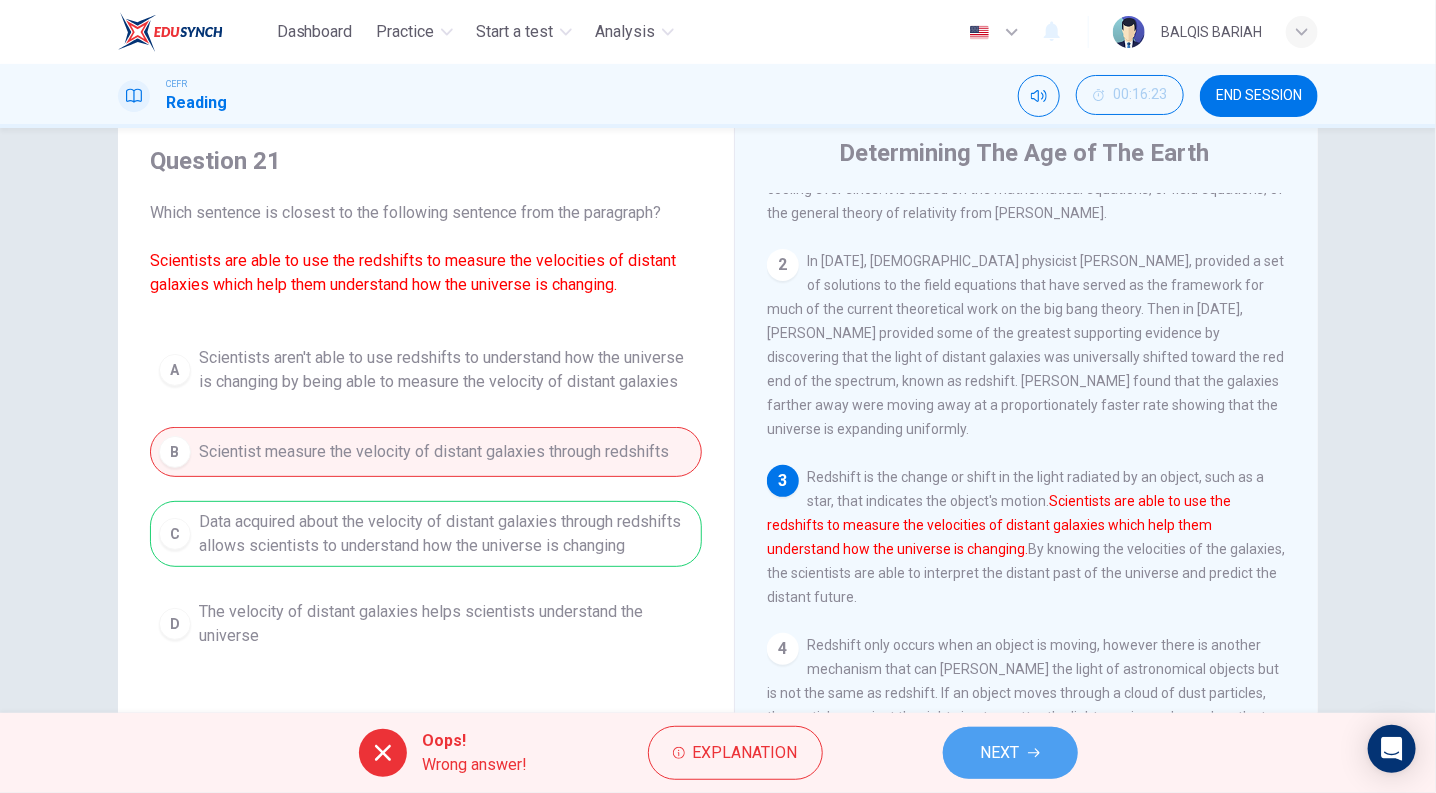 click on "NEXT" at bounding box center (1000, 753) 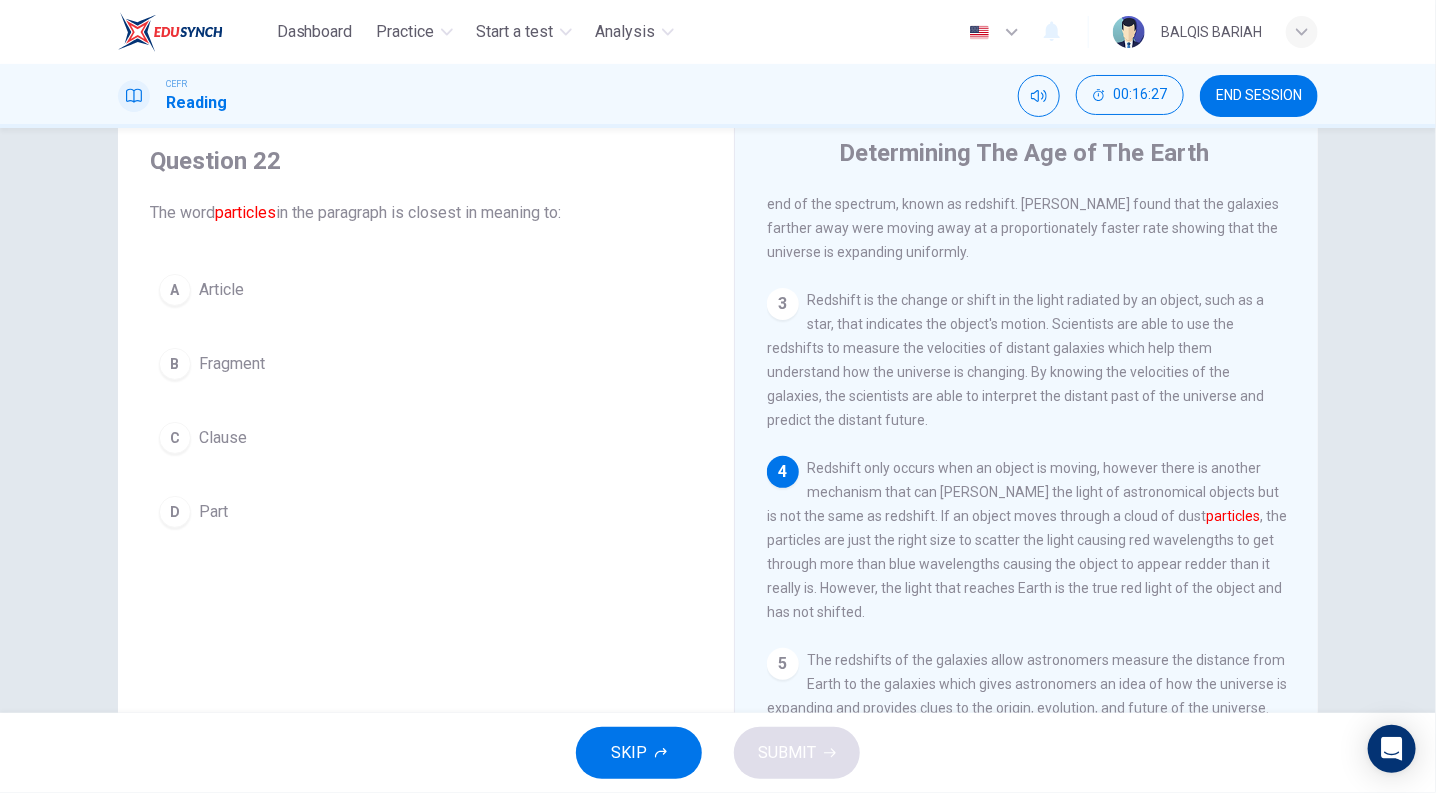 scroll, scrollTop: 290, scrollLeft: 0, axis: vertical 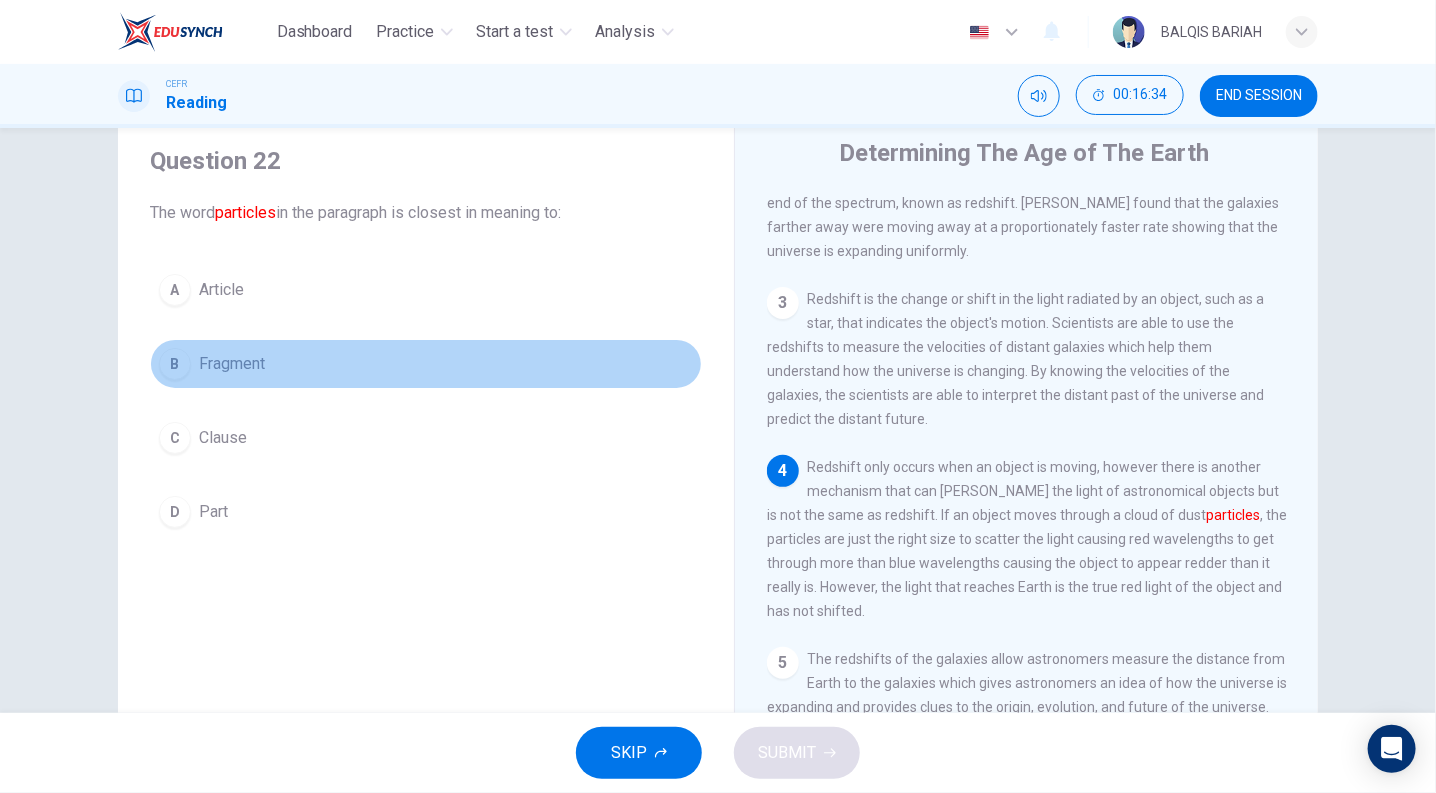 click on "Fragment" at bounding box center (232, 364) 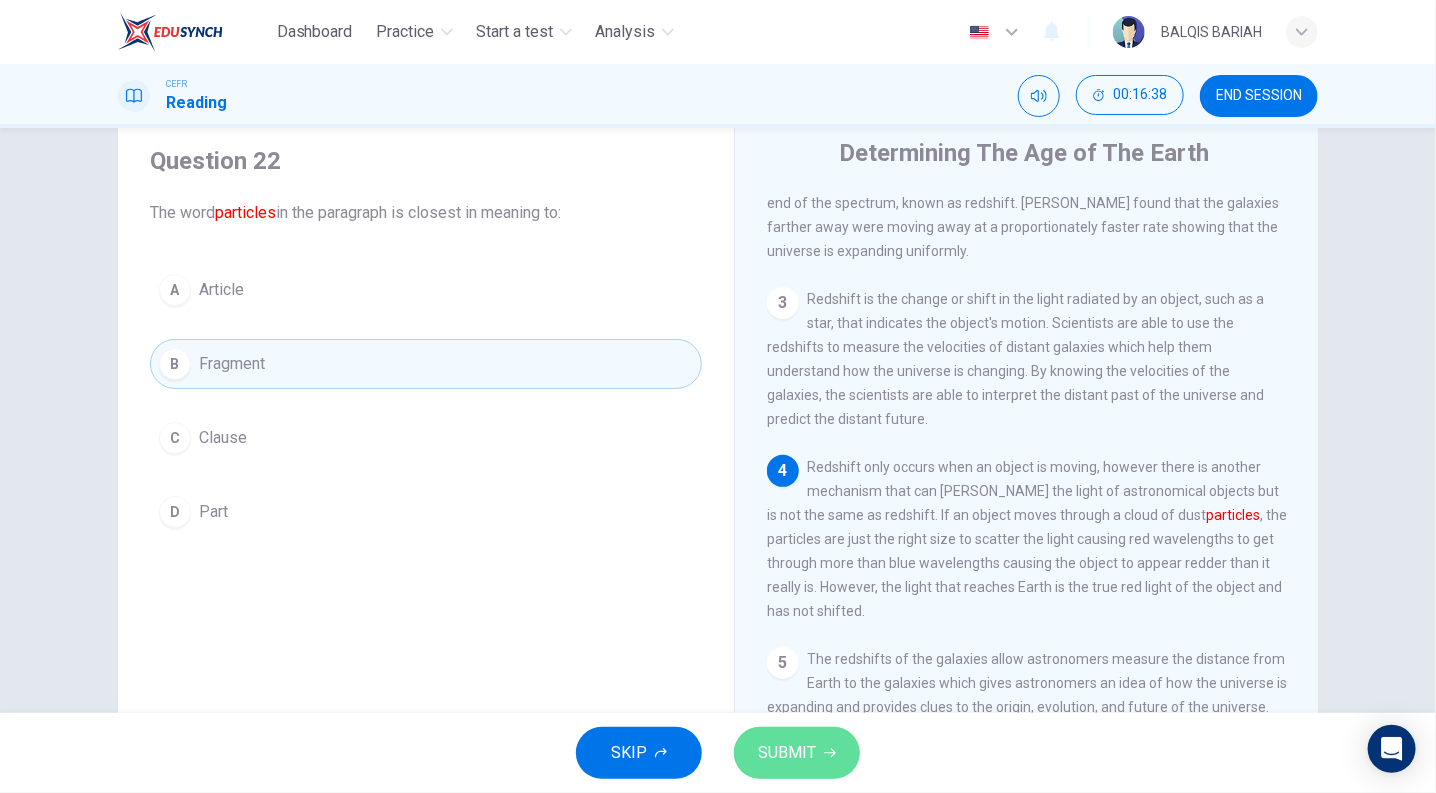 click on "SUBMIT" at bounding box center [787, 753] 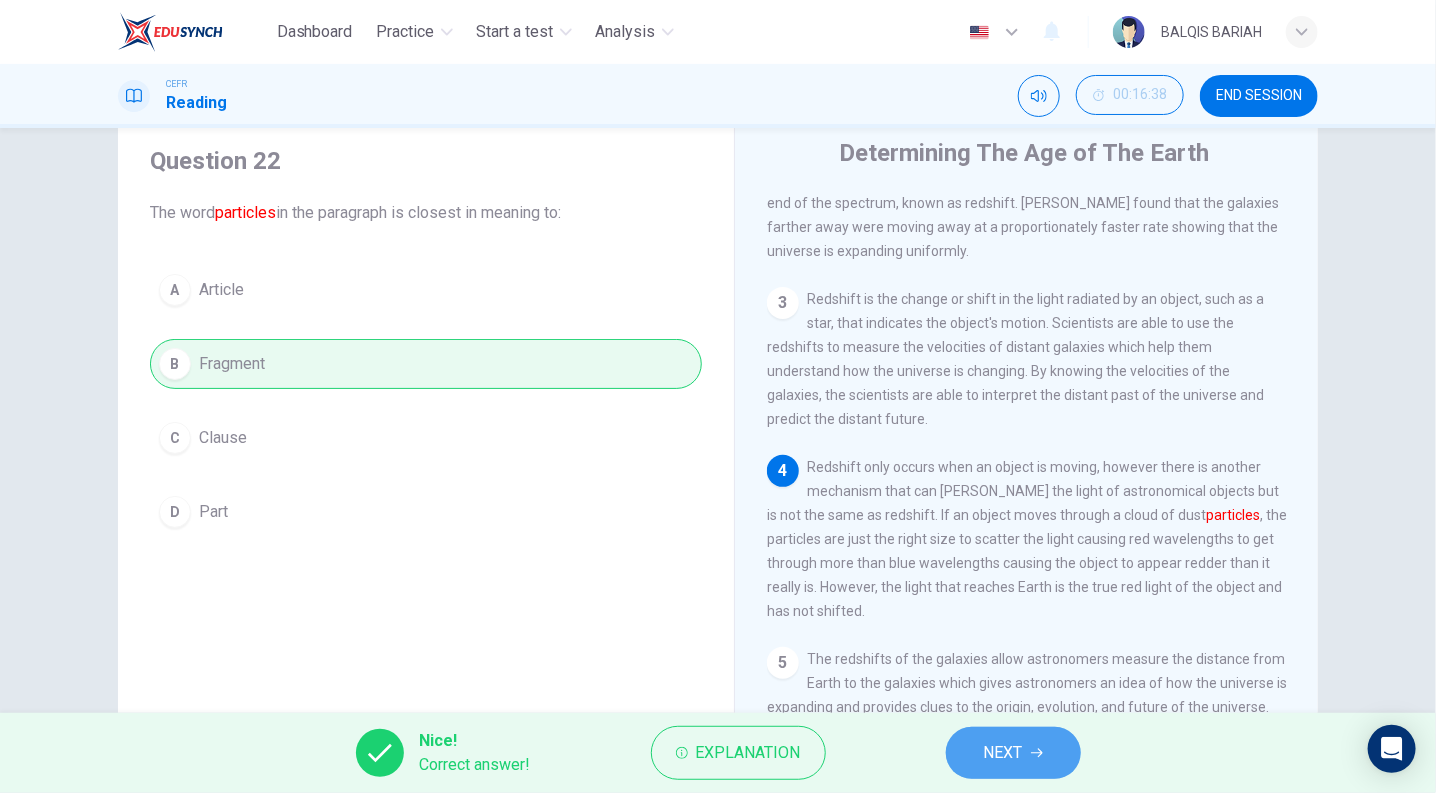 click on "NEXT" at bounding box center [1003, 753] 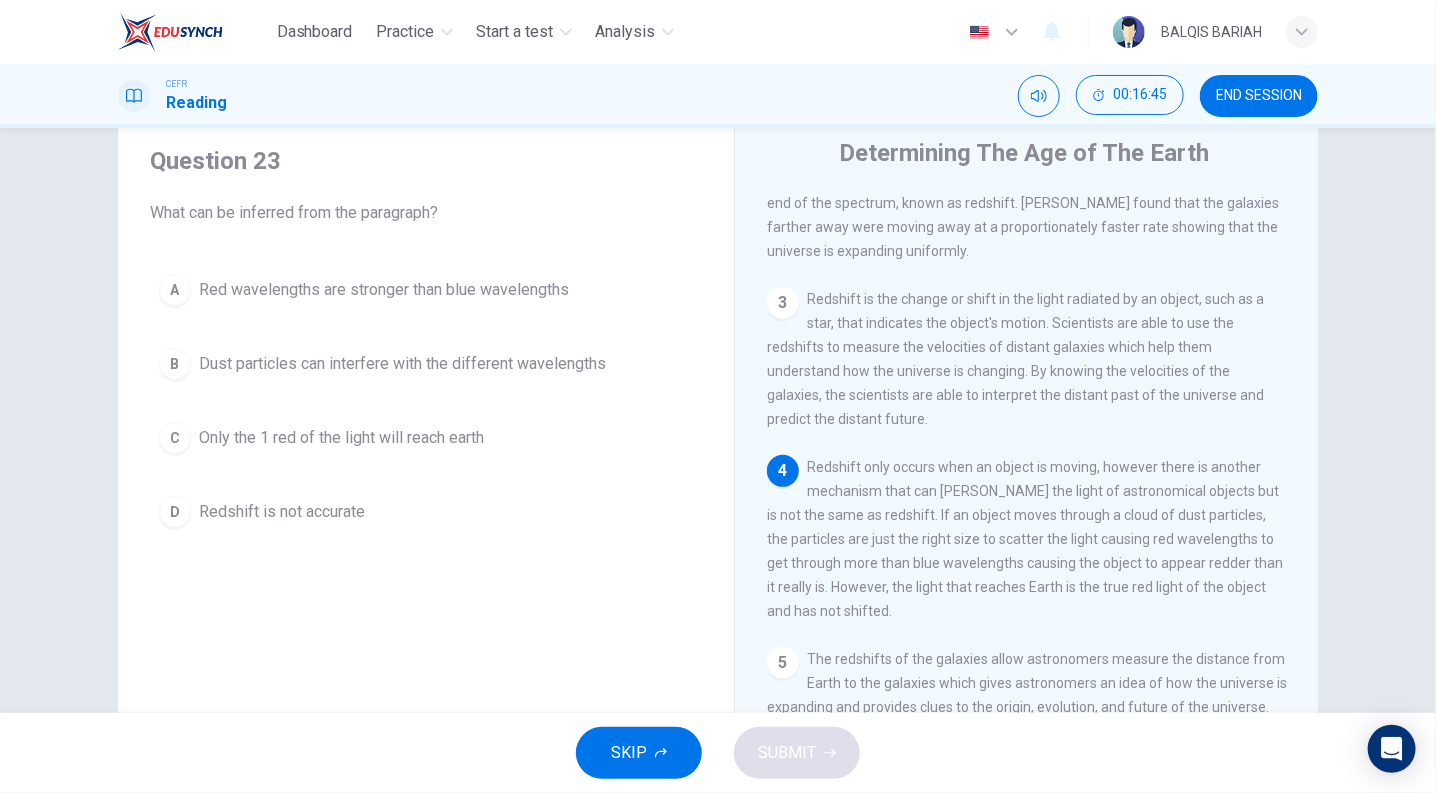 scroll, scrollTop: 336, scrollLeft: 0, axis: vertical 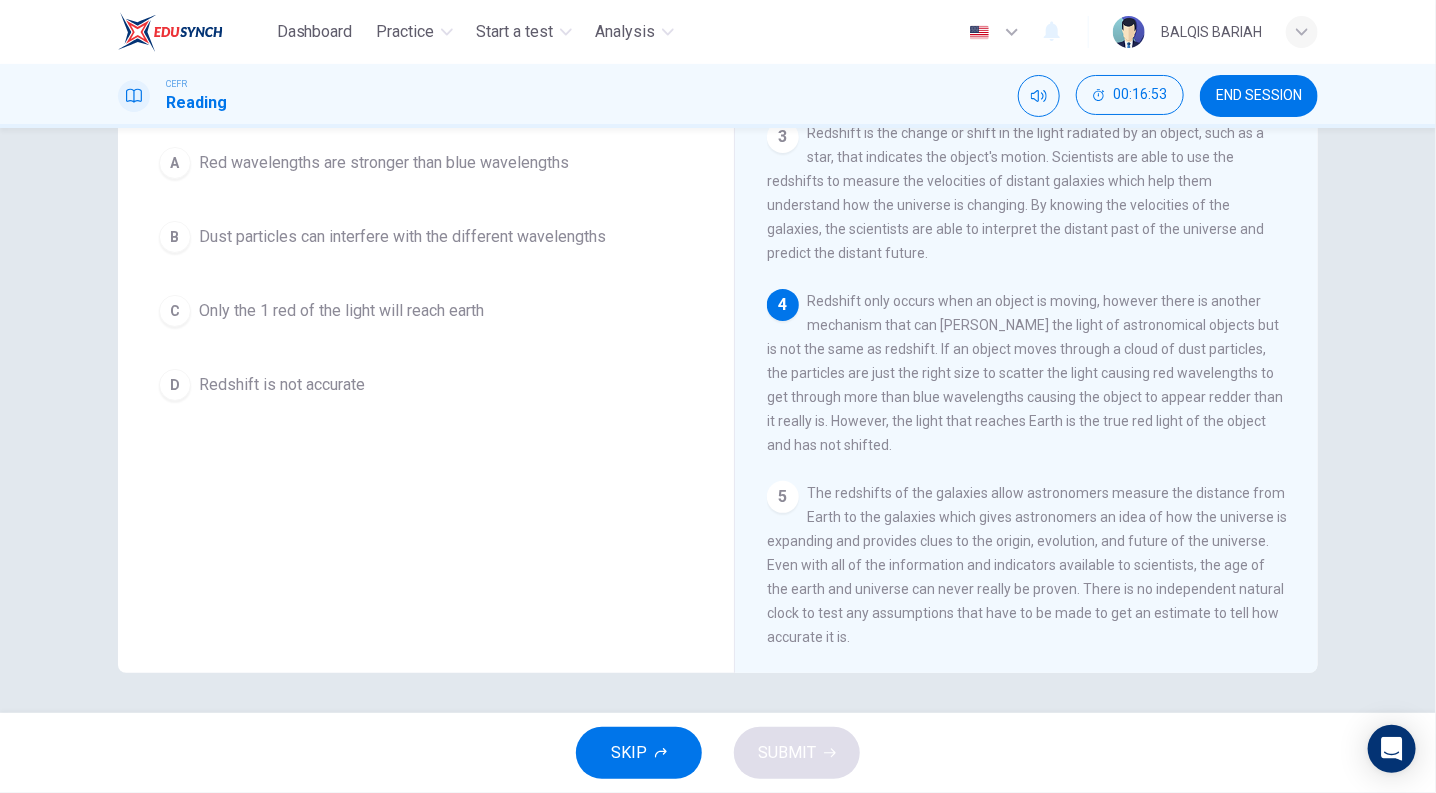 drag, startPoint x: 1091, startPoint y: 559, endPoint x: 1139, endPoint y: 584, distance: 54.120235 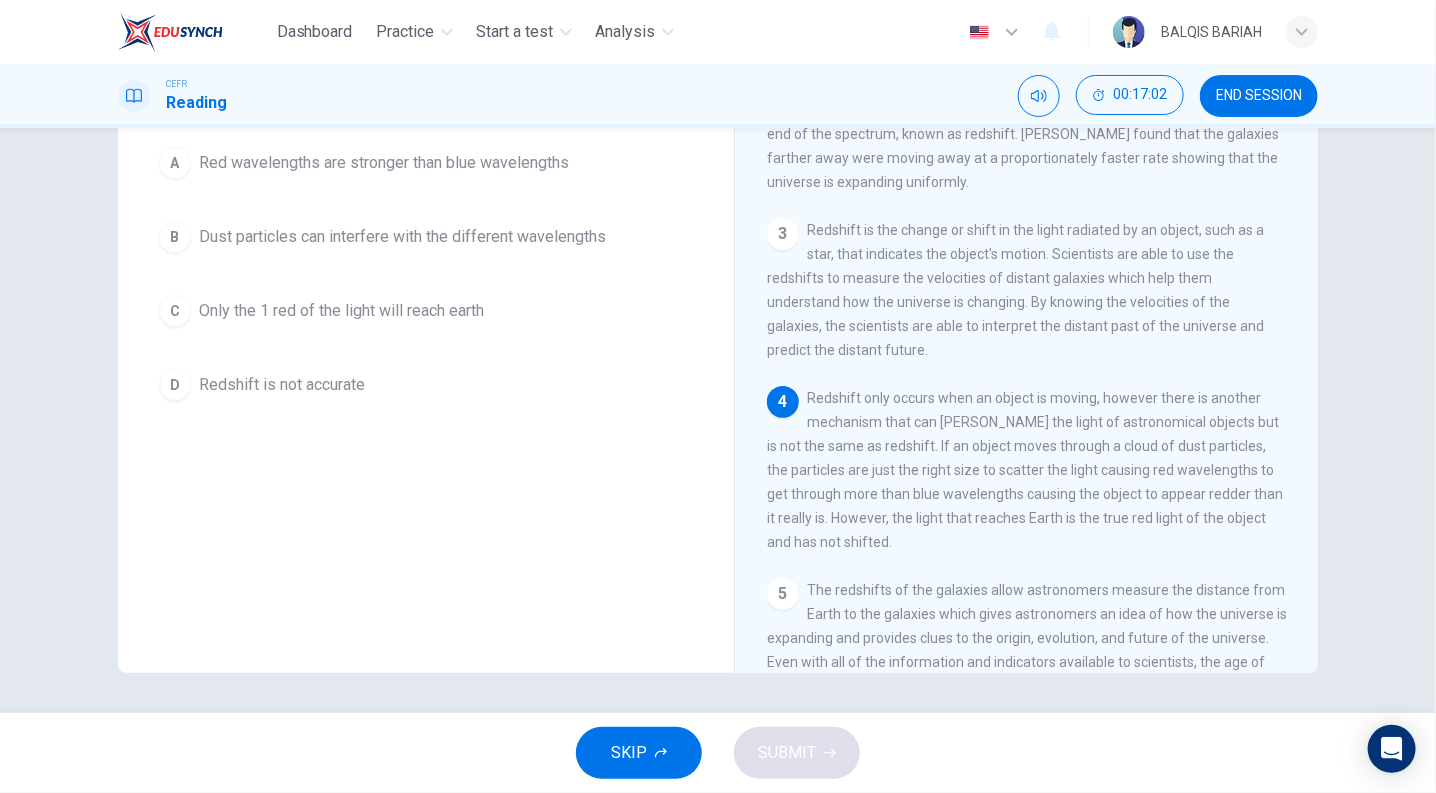 scroll, scrollTop: 267, scrollLeft: 0, axis: vertical 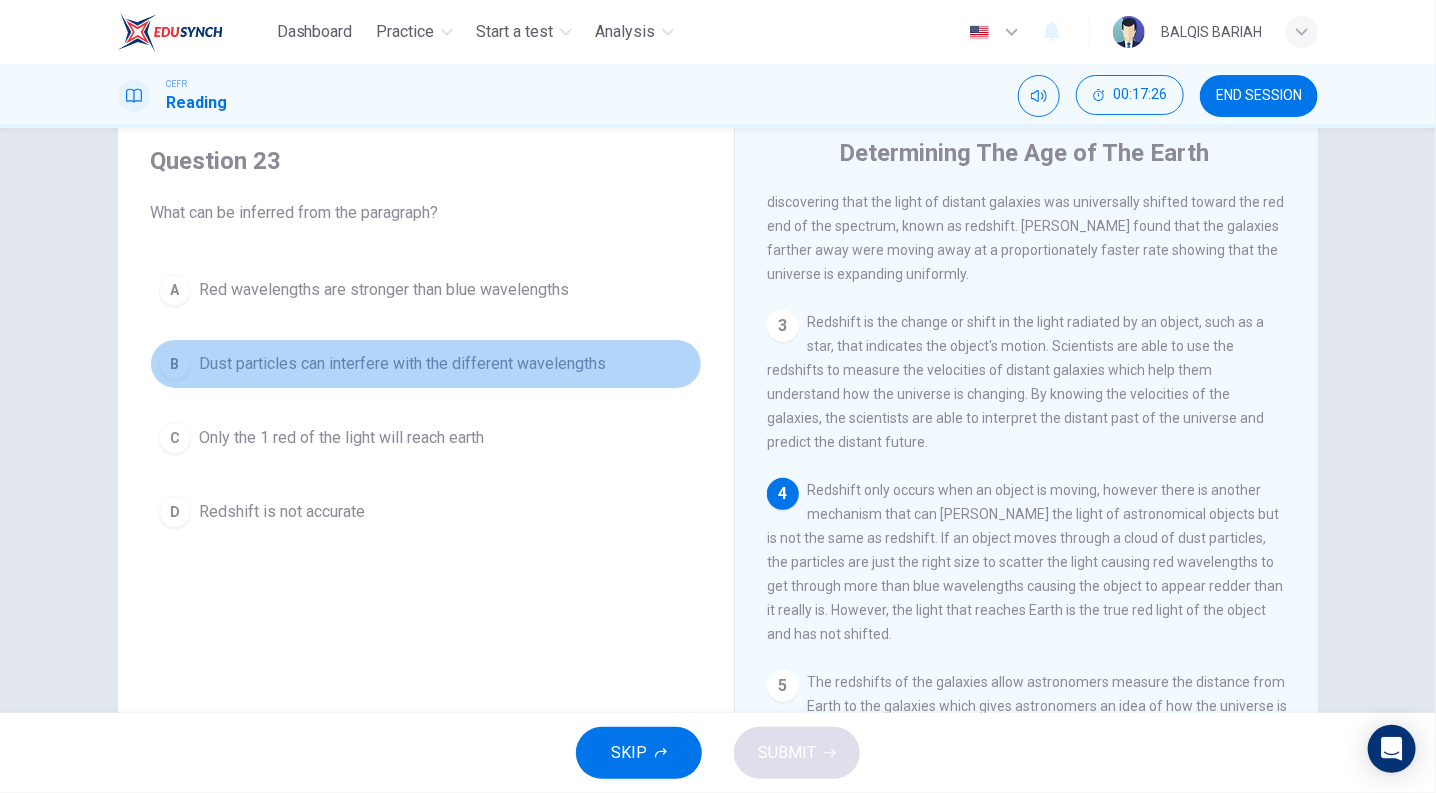 click on "Dust particles can interfere with the different wavelengths" at bounding box center (402, 364) 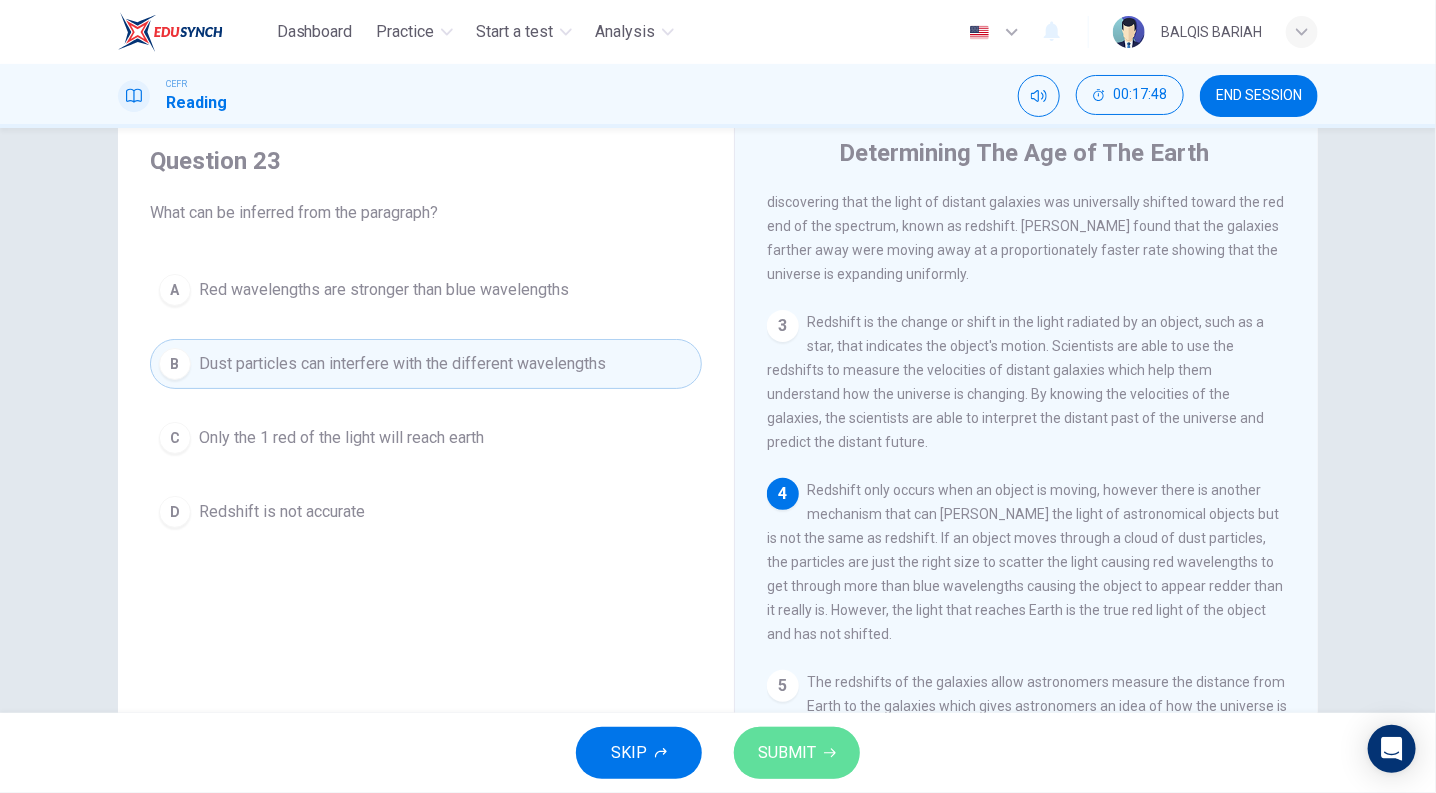 click on "SUBMIT" at bounding box center (787, 753) 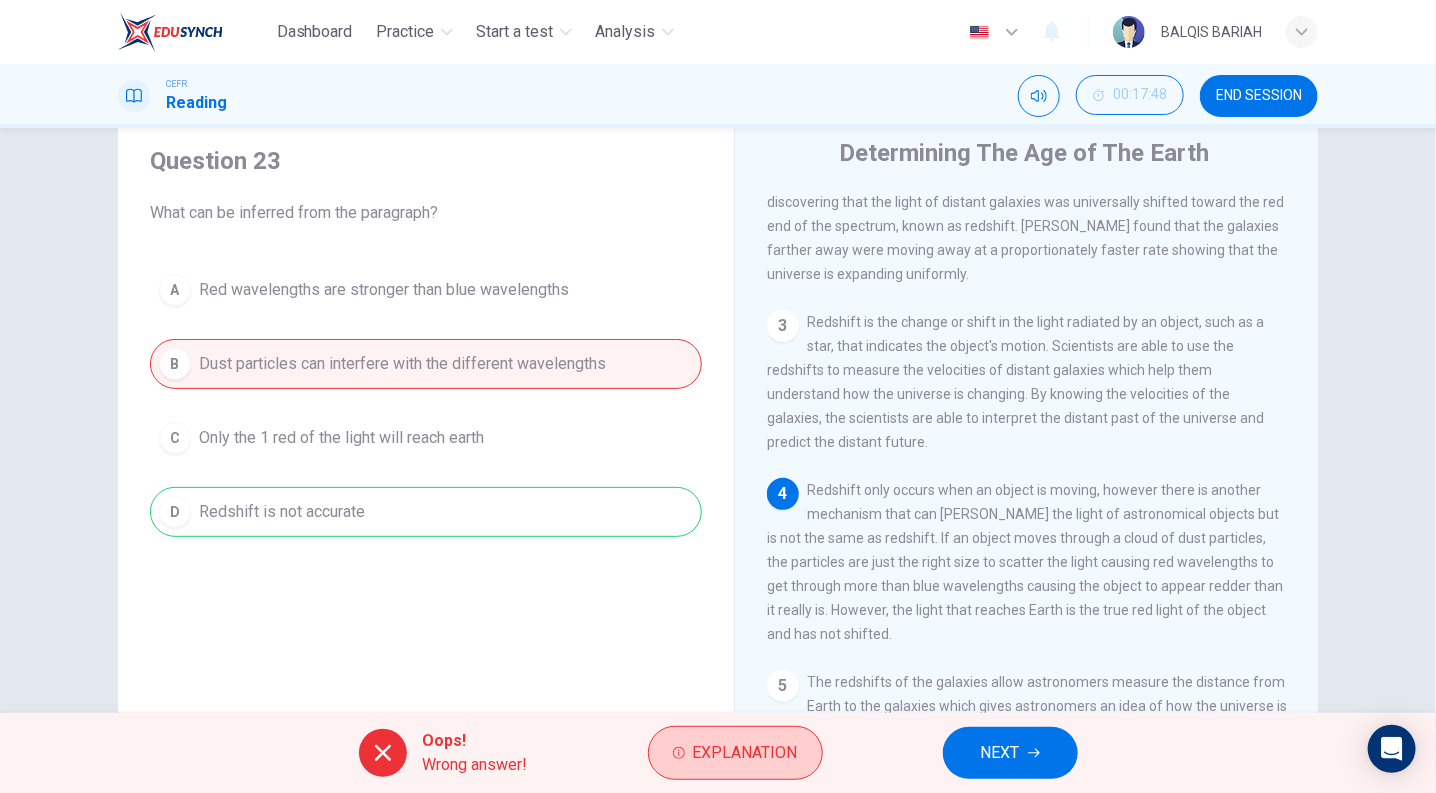 click on "Explanation" at bounding box center (735, 753) 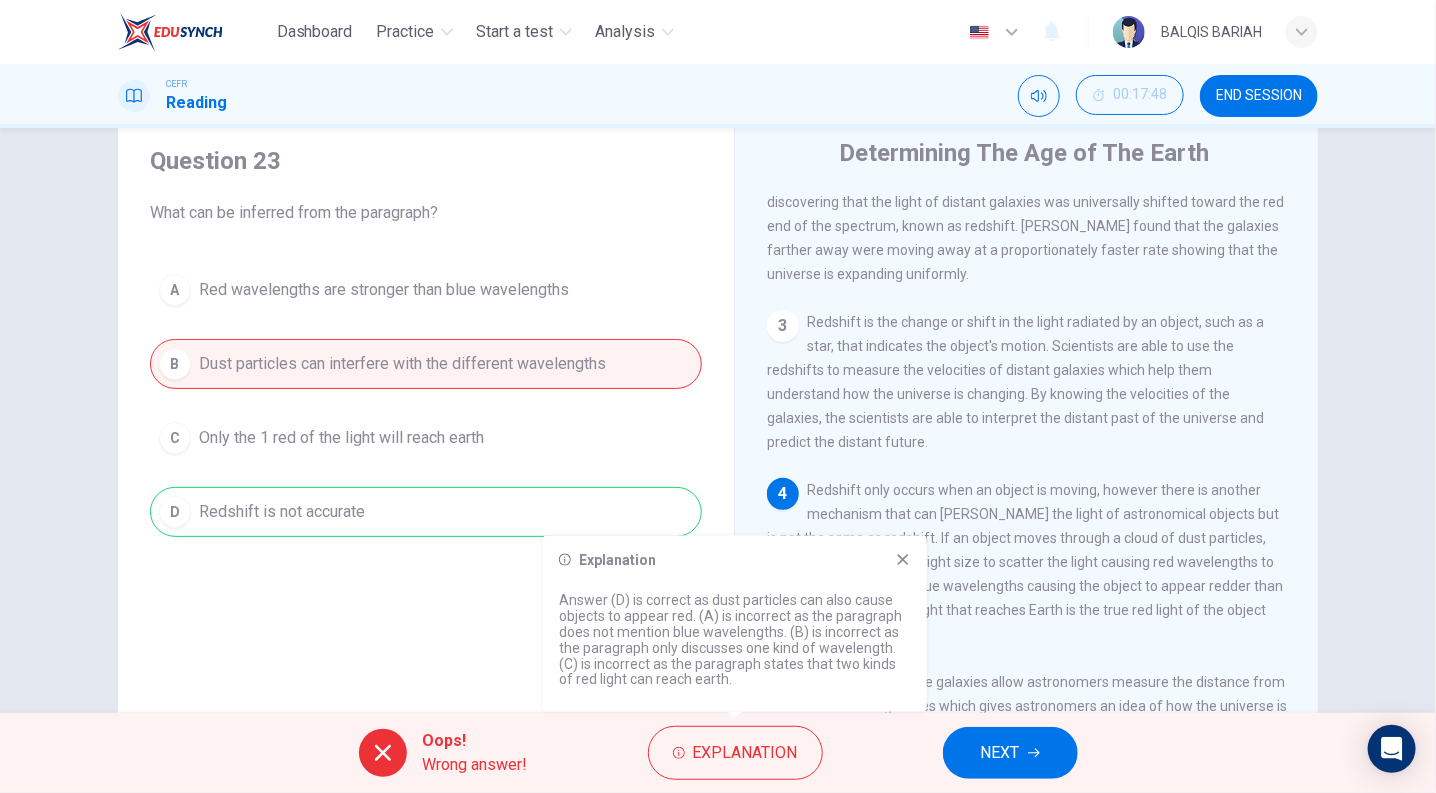 click on "Answer (D) is correct as dust particles can also cause objects to appear red. (A) is incorrect as the paragraph does not mention blue wavelengths. (B) is incorrect as the paragraph only discusses one kind of wavelength. (C) is incorrect as the paragraph states that two kinds of red light can reach earth." at bounding box center (735, 640) 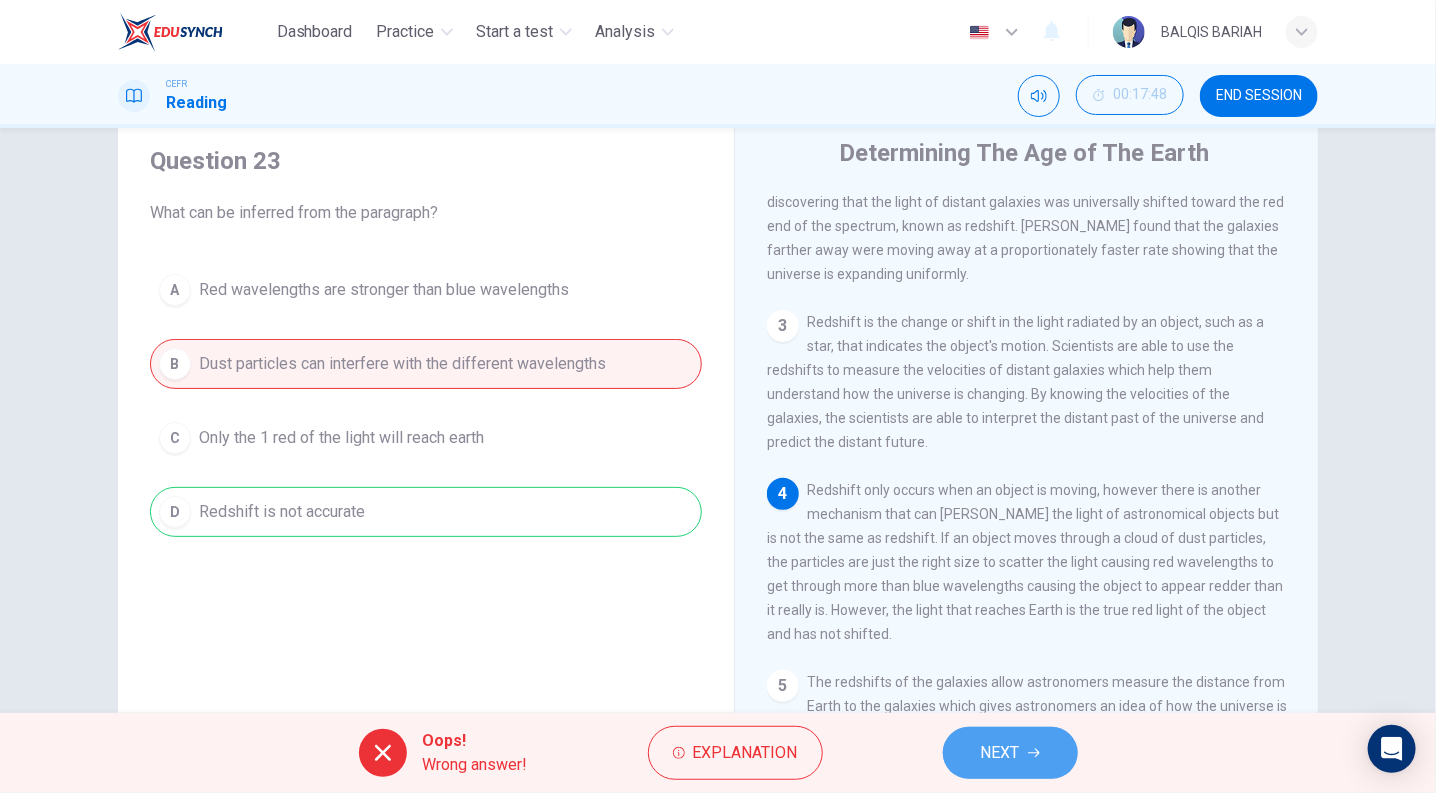 click on "NEXT" at bounding box center (1010, 753) 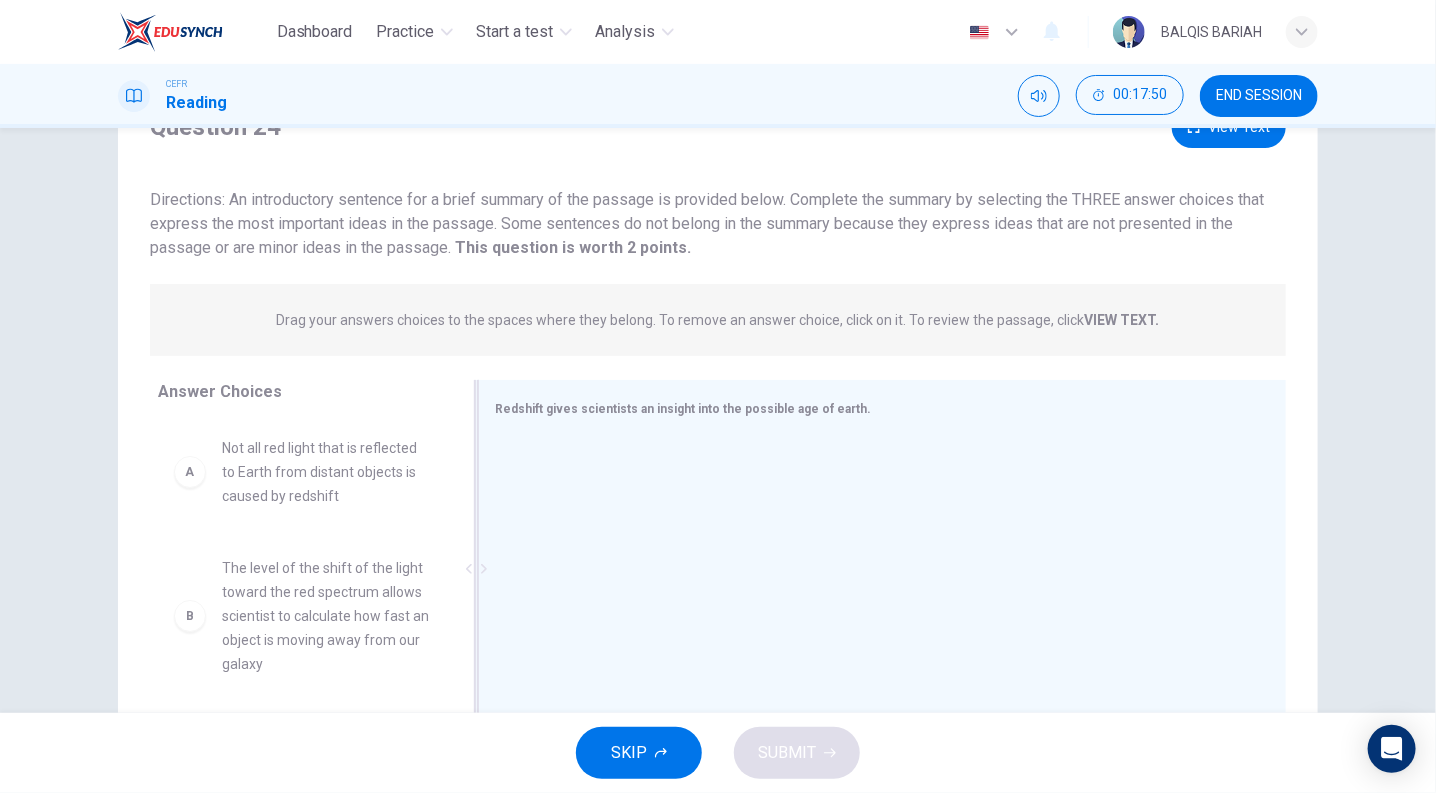 scroll, scrollTop: 92, scrollLeft: 0, axis: vertical 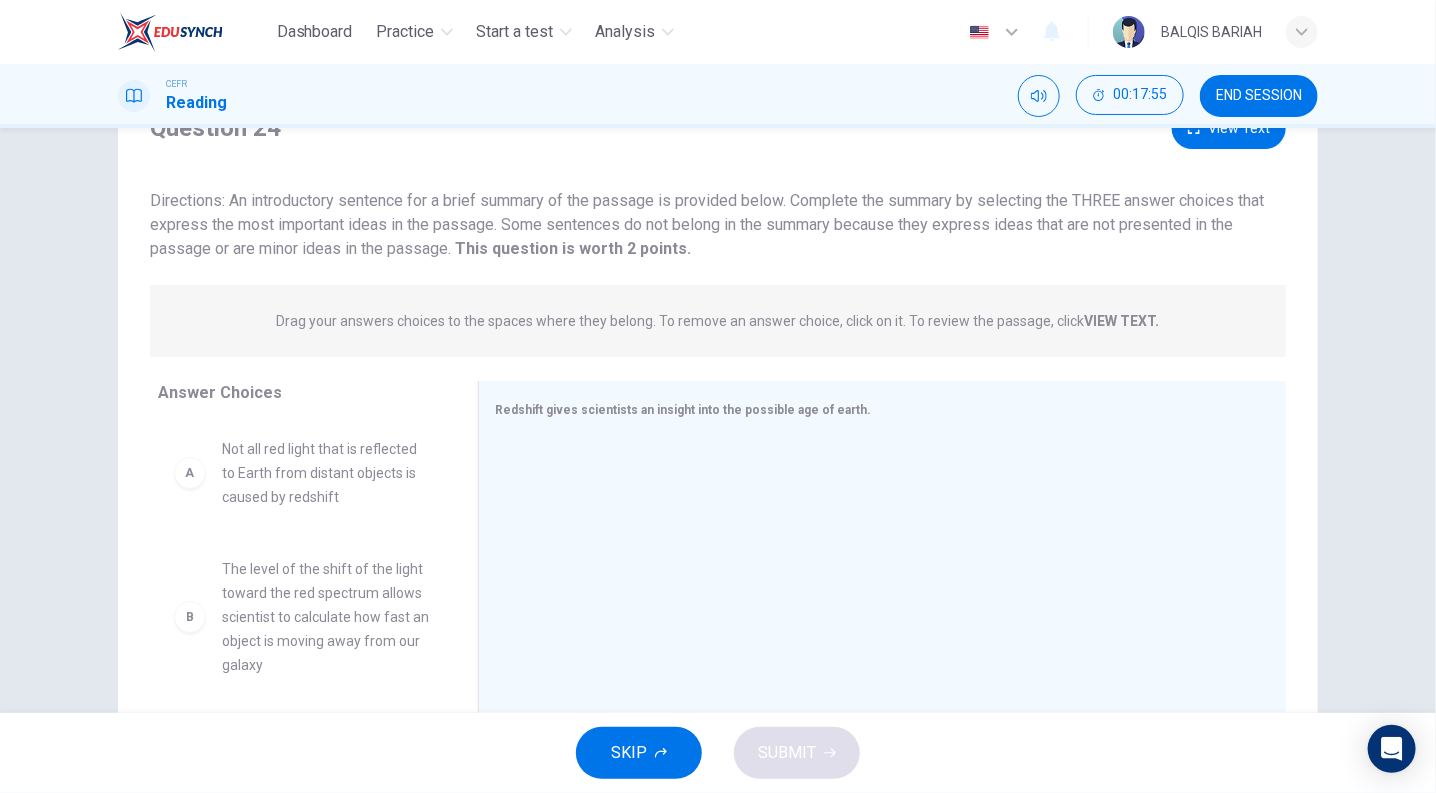 drag, startPoint x: 450, startPoint y: 206, endPoint x: 914, endPoint y: 222, distance: 464.2758 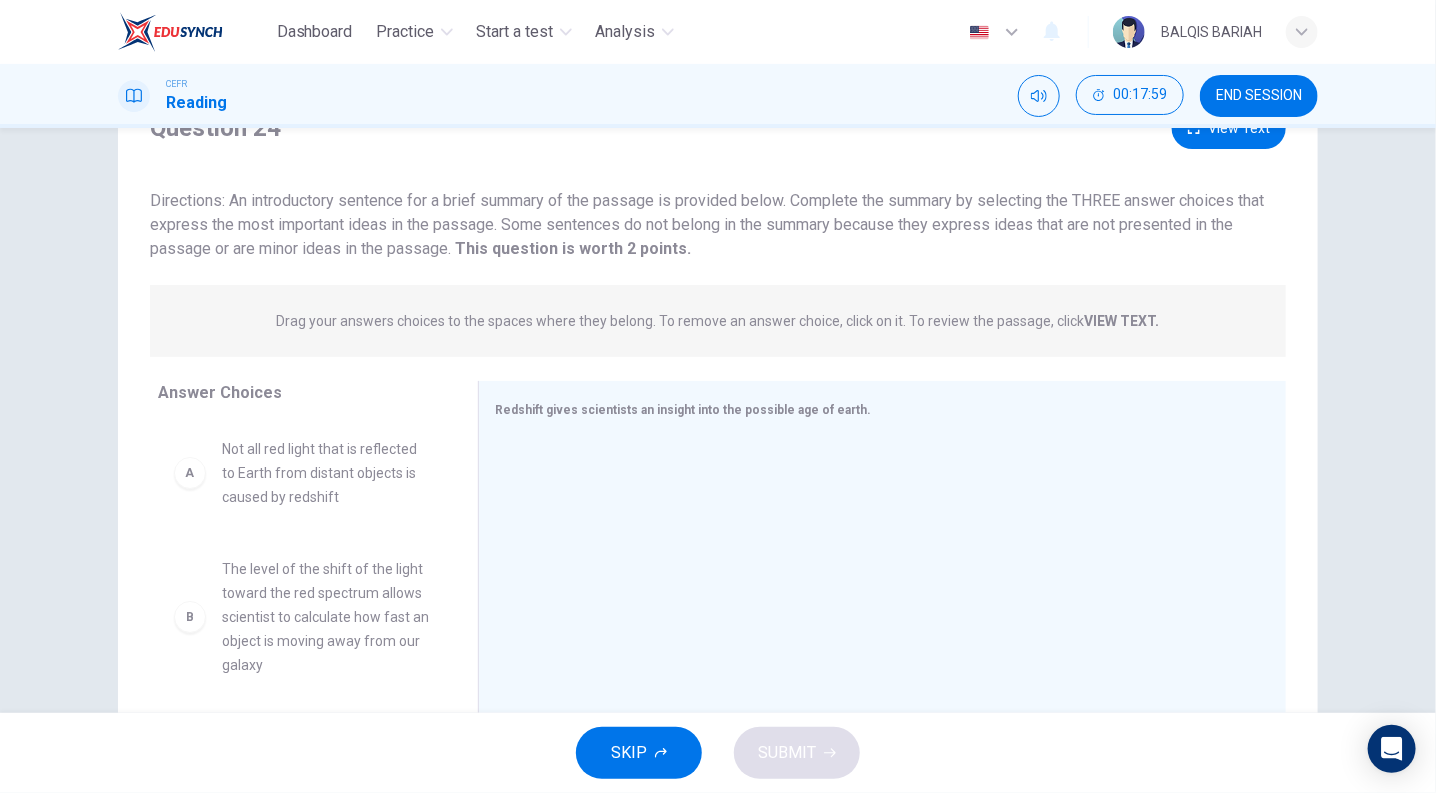 drag, startPoint x: 914, startPoint y: 222, endPoint x: 507, endPoint y: 238, distance: 407.31436 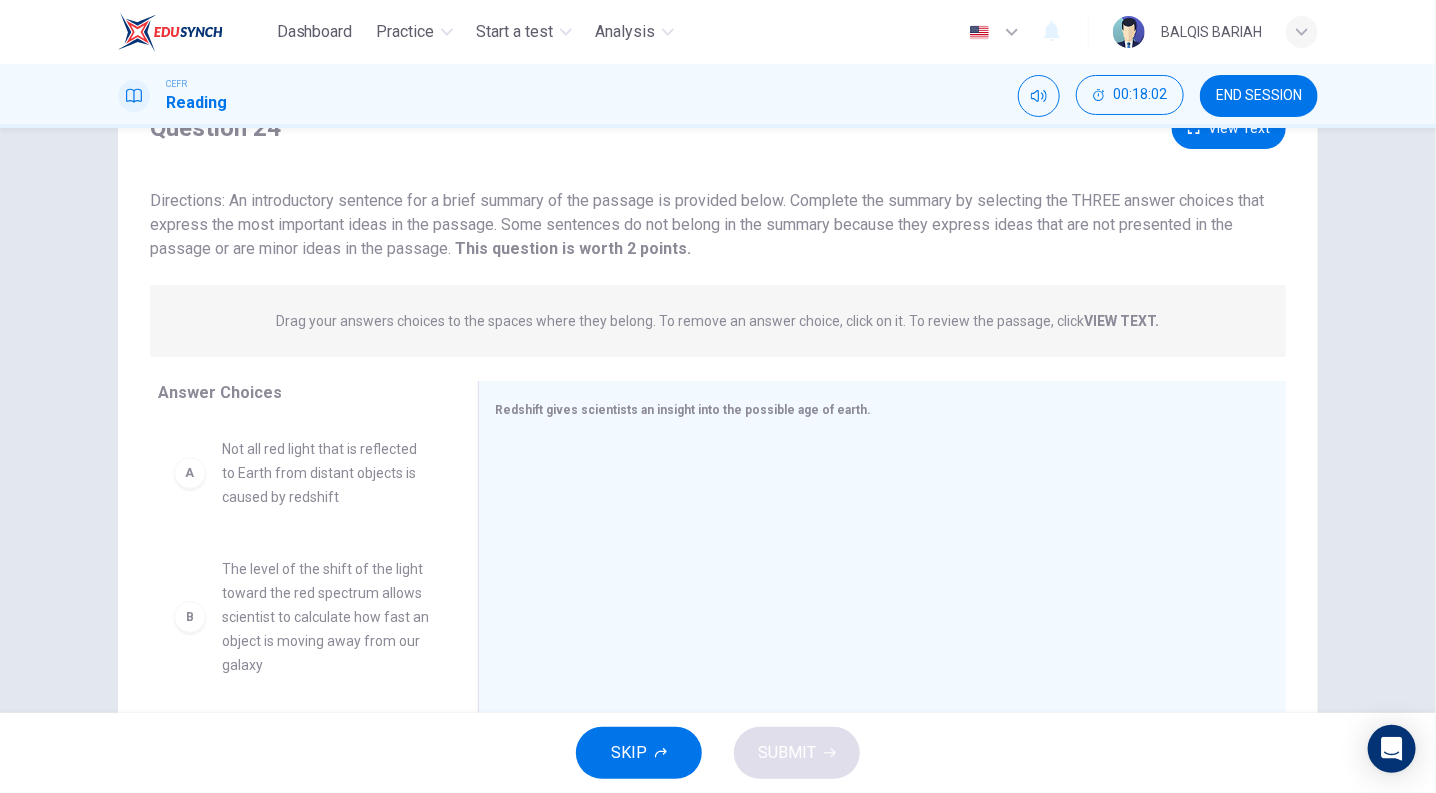 drag, startPoint x: 507, startPoint y: 238, endPoint x: 524, endPoint y: 317, distance: 80.80842 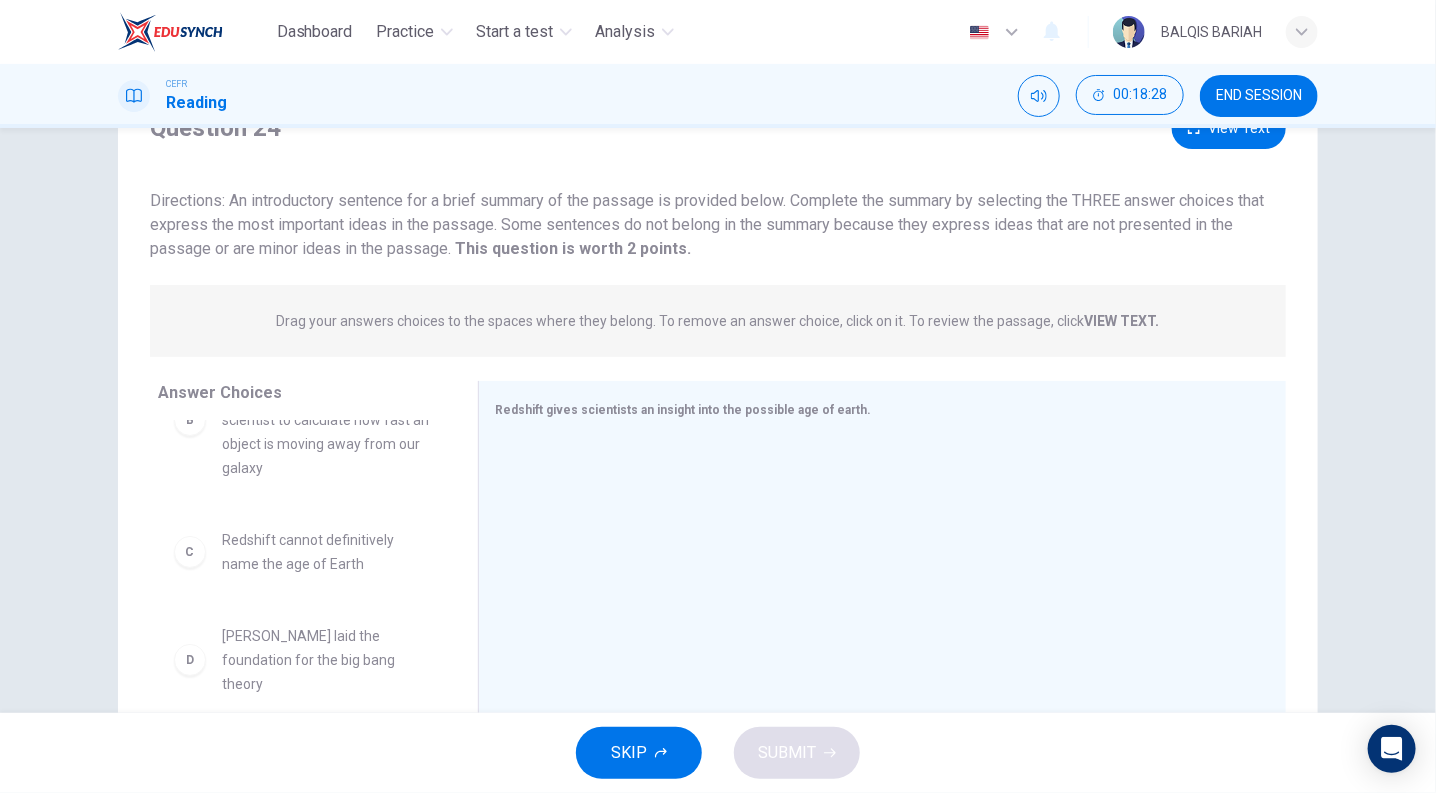 scroll, scrollTop: 196, scrollLeft: 0, axis: vertical 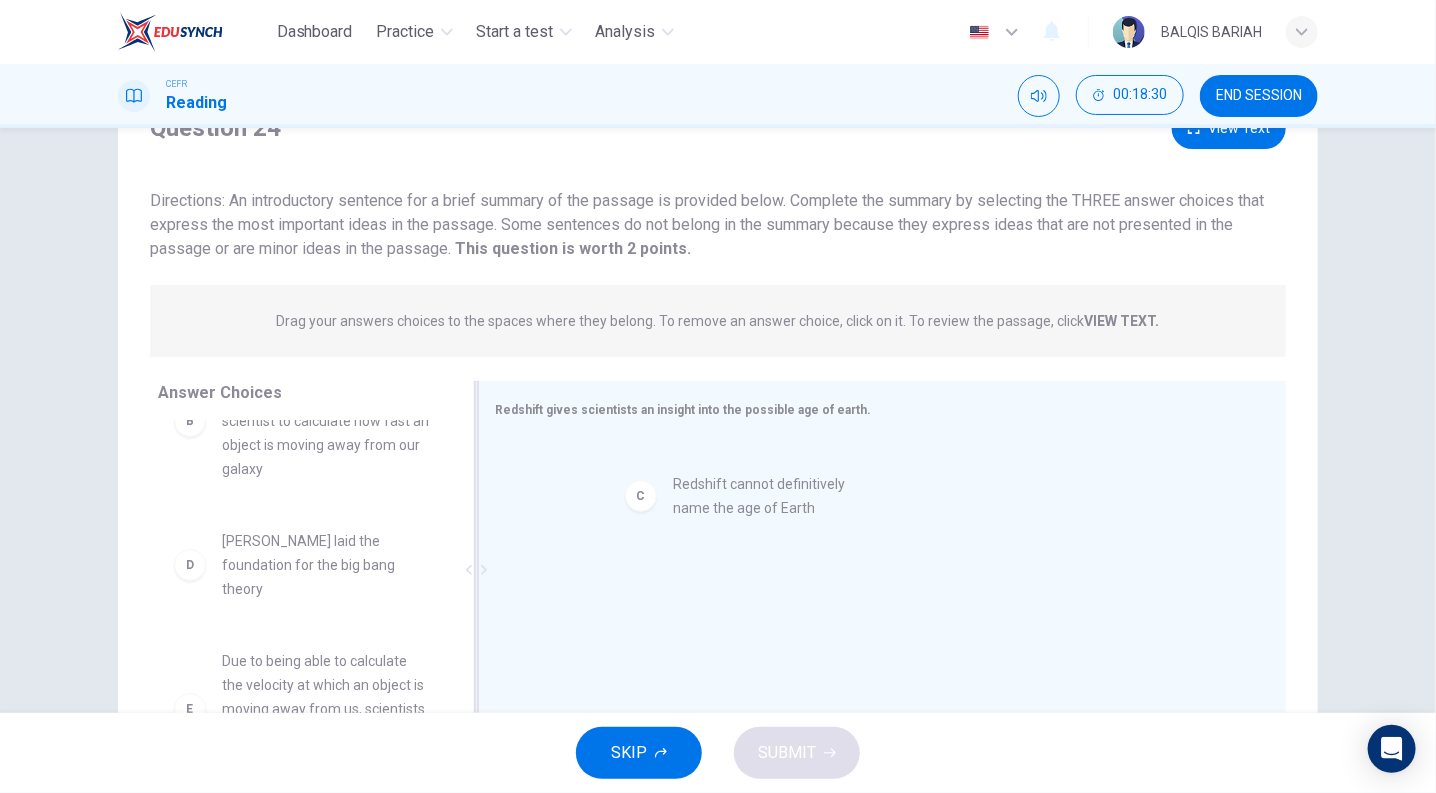 drag, startPoint x: 189, startPoint y: 552, endPoint x: 655, endPoint y: 495, distance: 469.4731 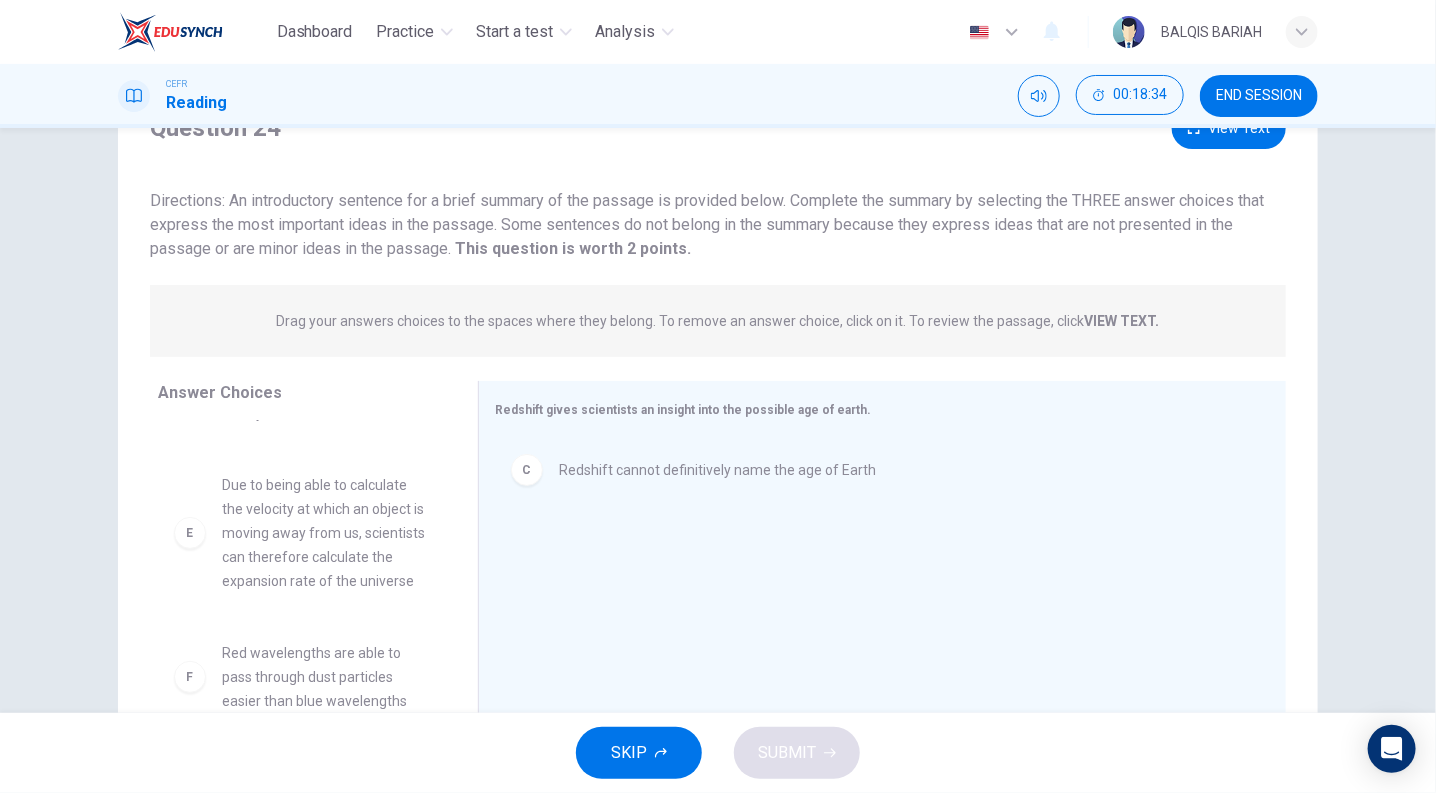 scroll, scrollTop: 395, scrollLeft: 0, axis: vertical 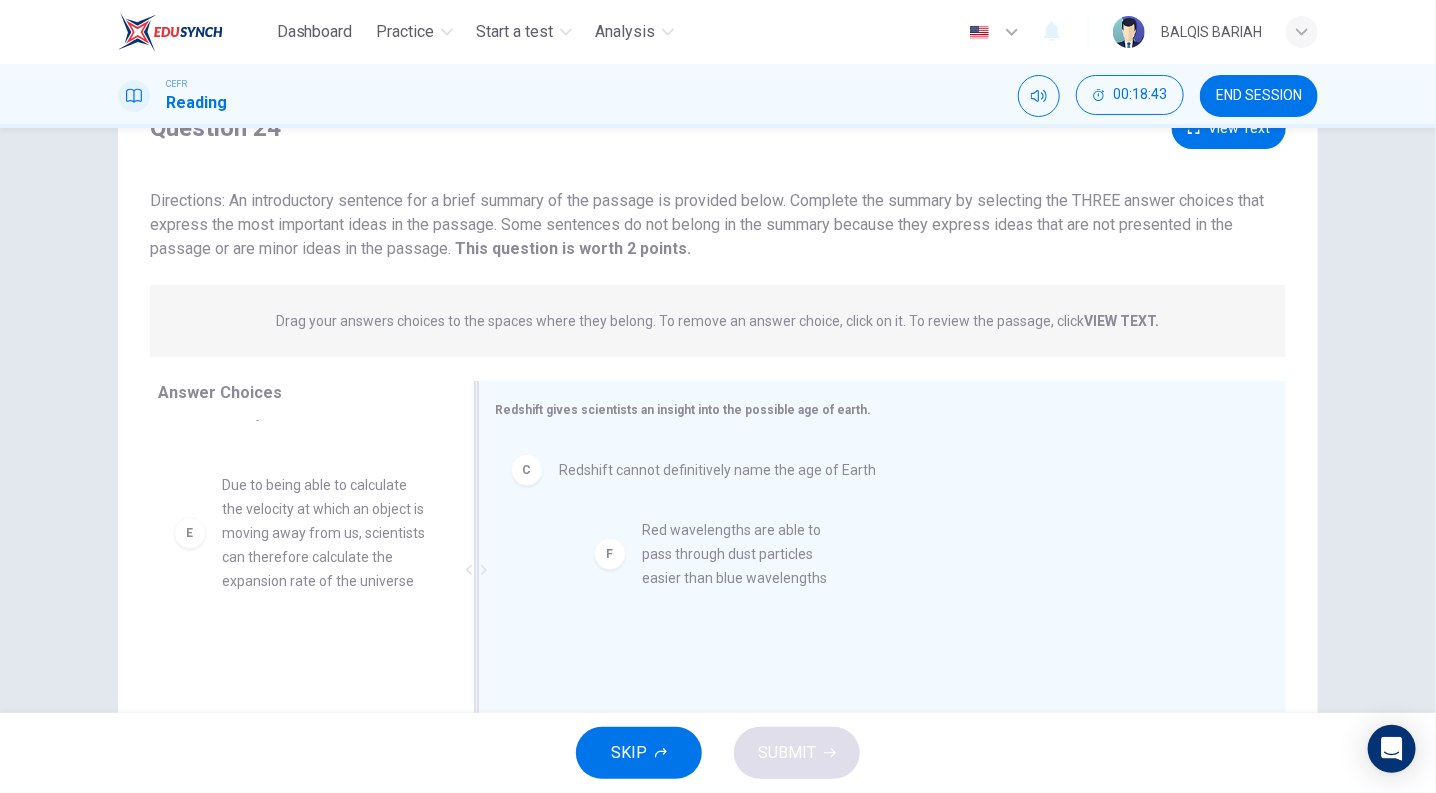 drag, startPoint x: 344, startPoint y: 657, endPoint x: 790, endPoint y: 530, distance: 463.72946 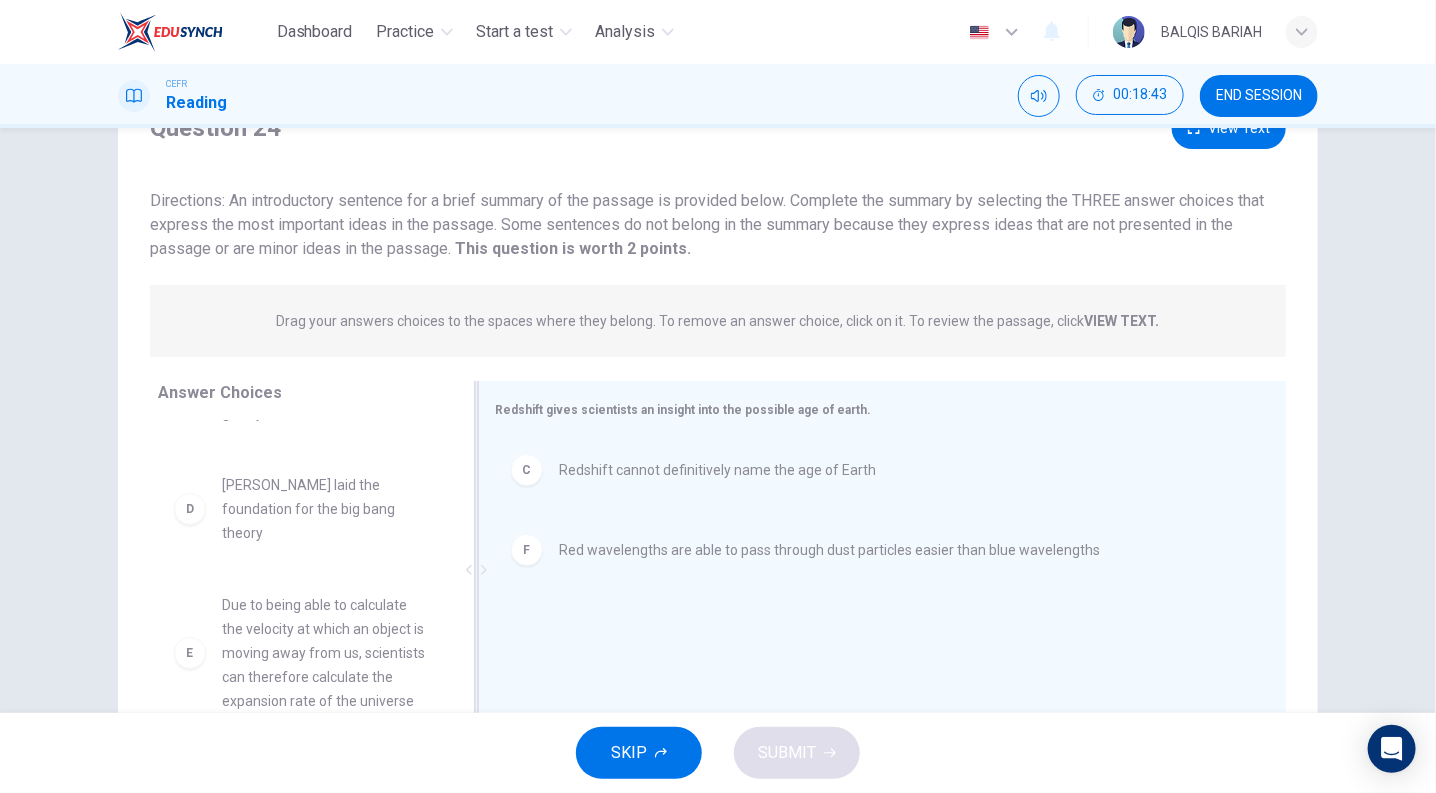 scroll, scrollTop: 275, scrollLeft: 0, axis: vertical 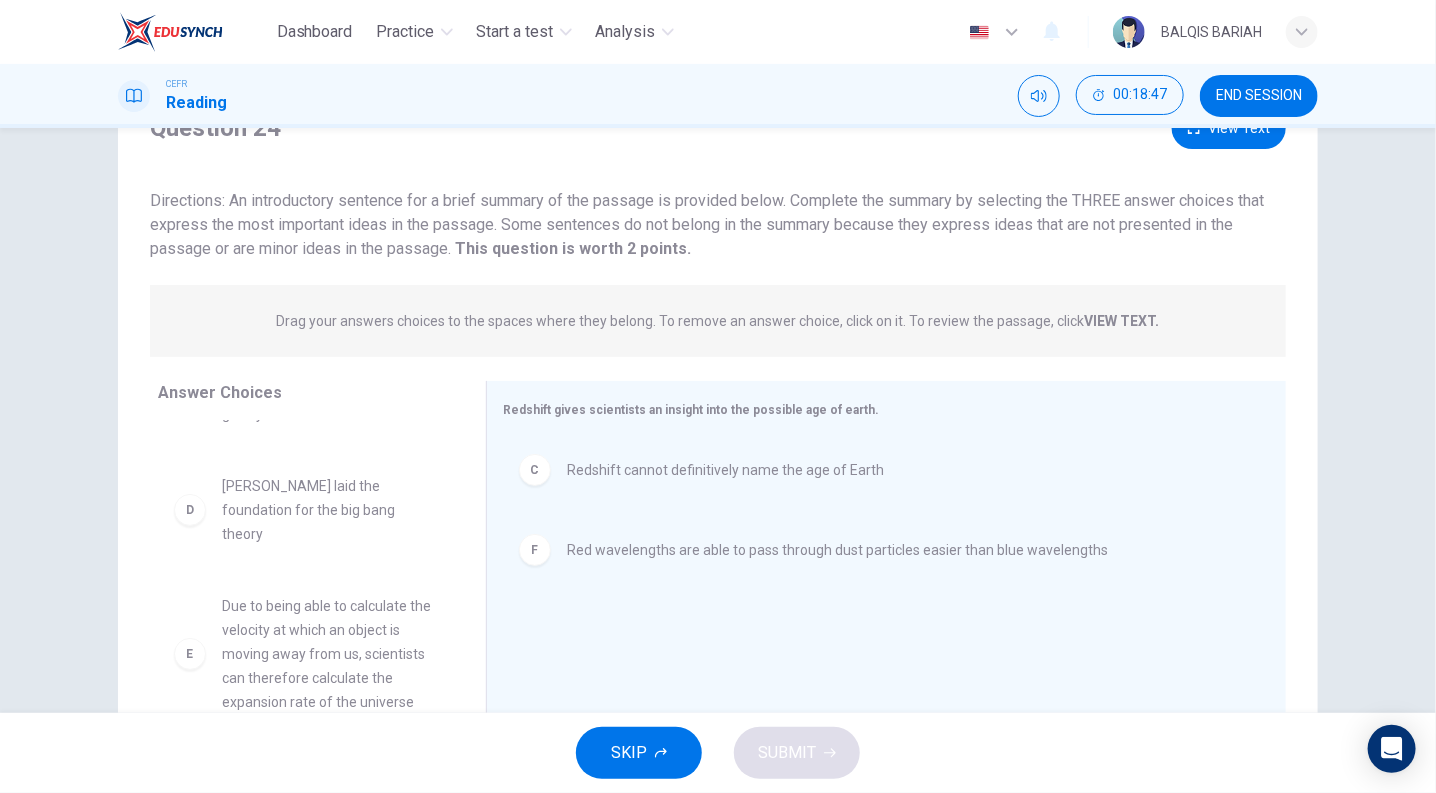 drag, startPoint x: 462, startPoint y: 594, endPoint x: 474, endPoint y: 367, distance: 227.31696 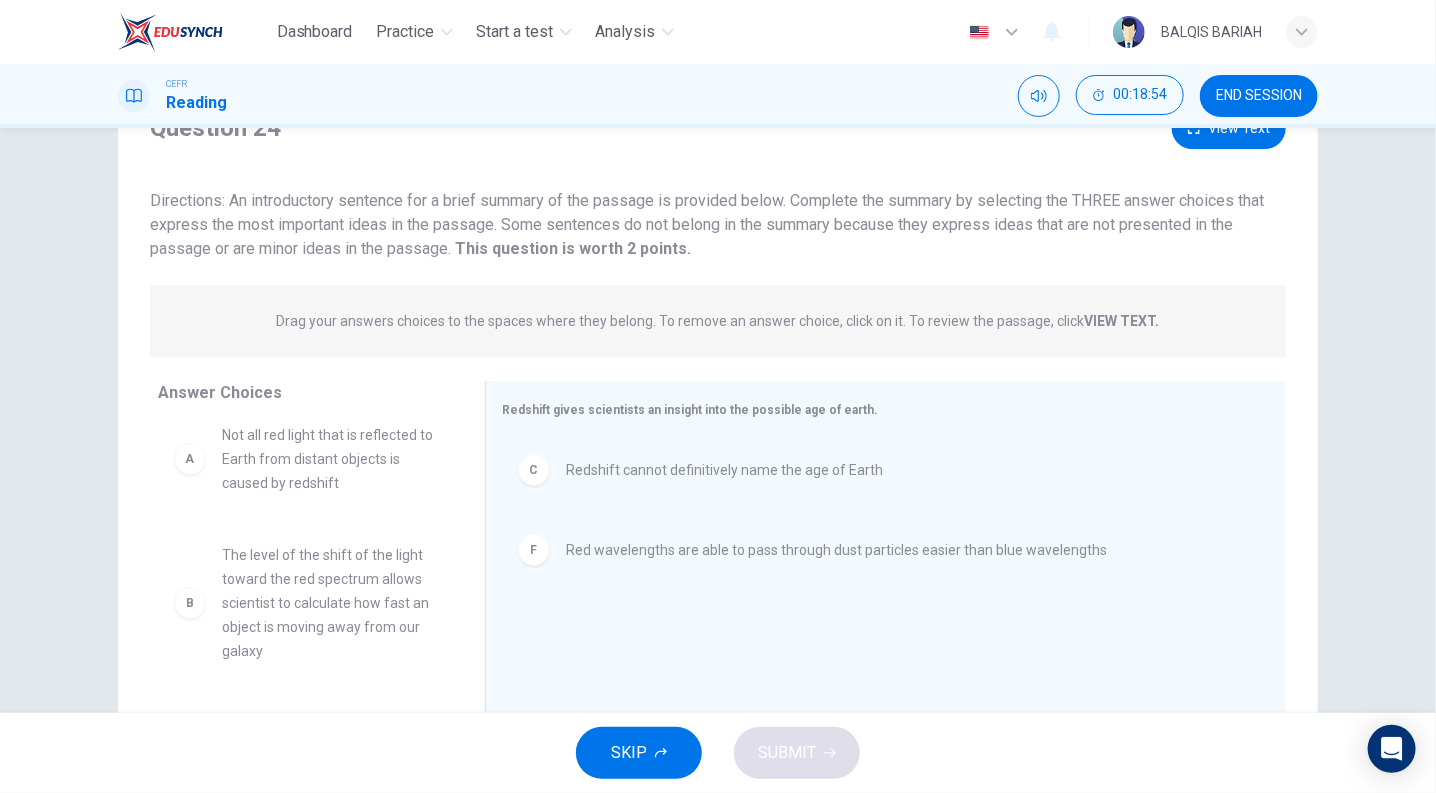scroll, scrollTop: 0, scrollLeft: 0, axis: both 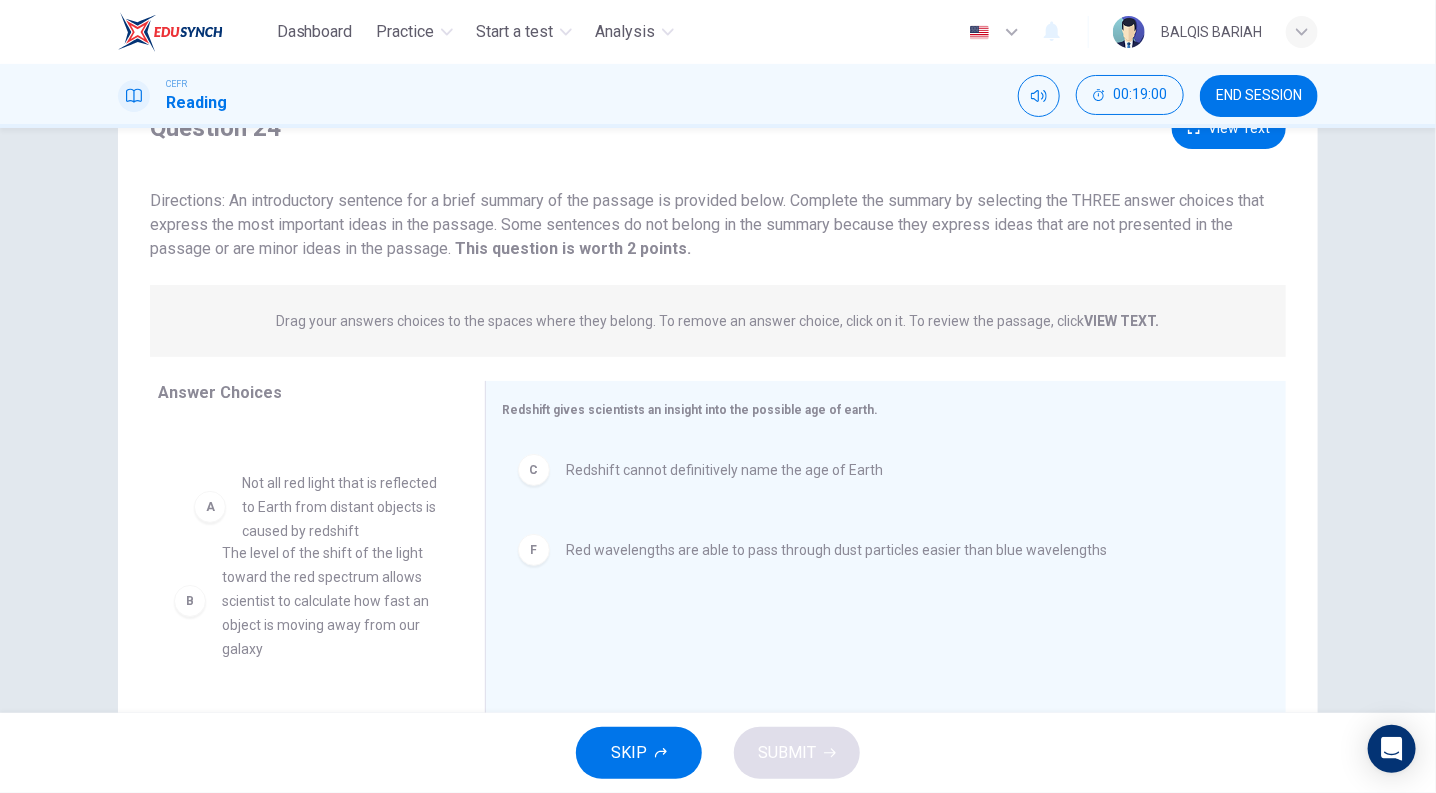 drag, startPoint x: 407, startPoint y: 481, endPoint x: 435, endPoint y: 522, distance: 49.648766 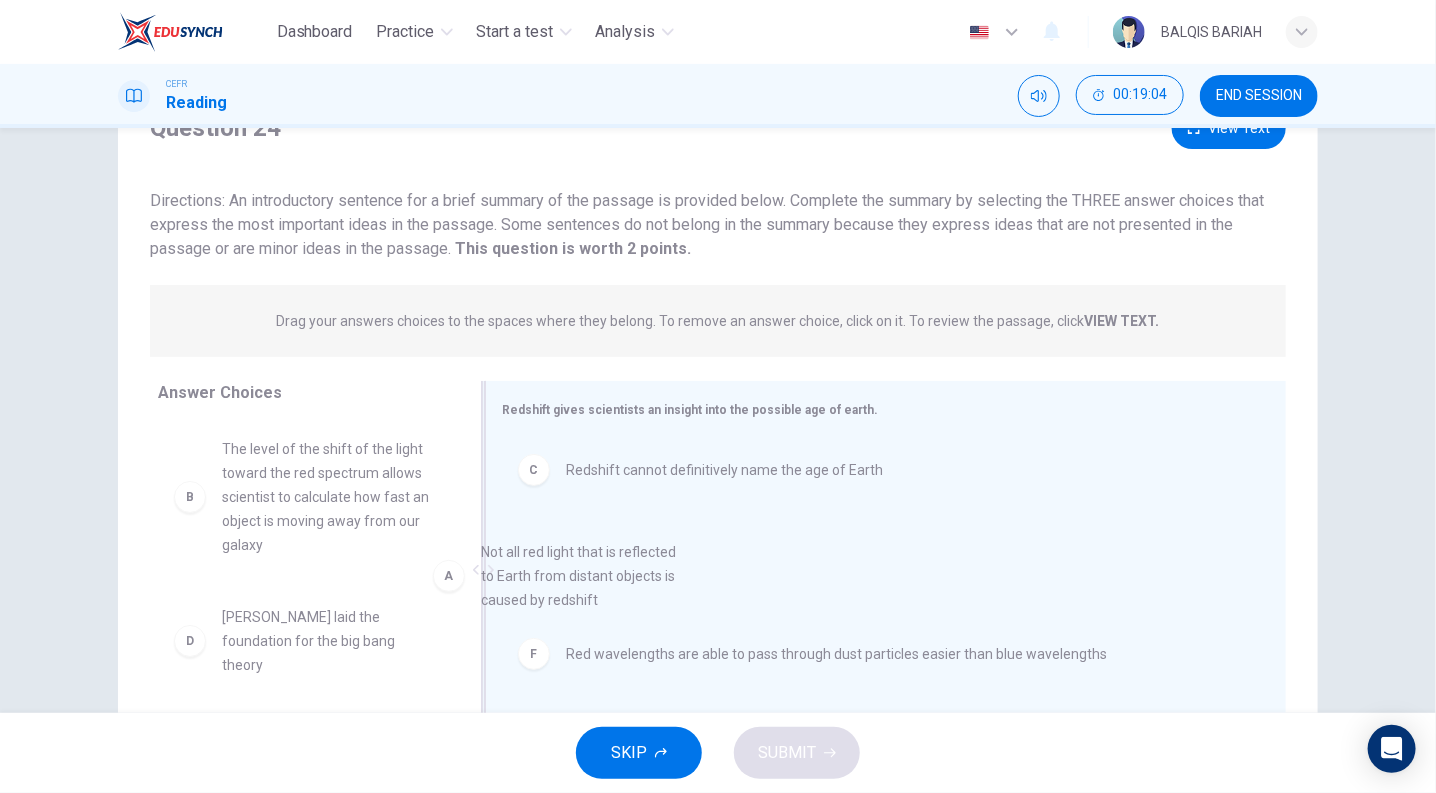drag, startPoint x: 371, startPoint y: 498, endPoint x: 693, endPoint y: 632, distance: 348.76926 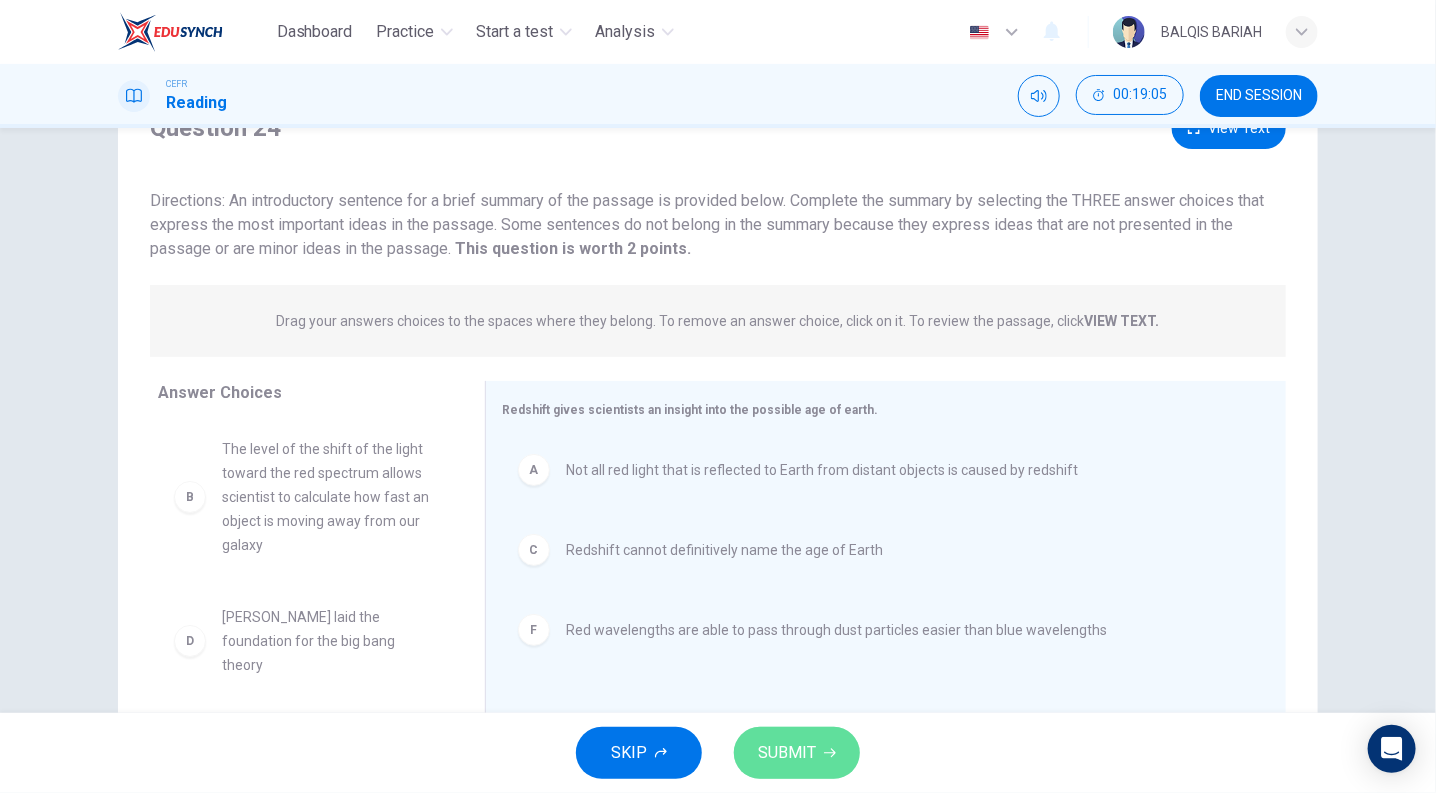 click on "SUBMIT" at bounding box center (787, 753) 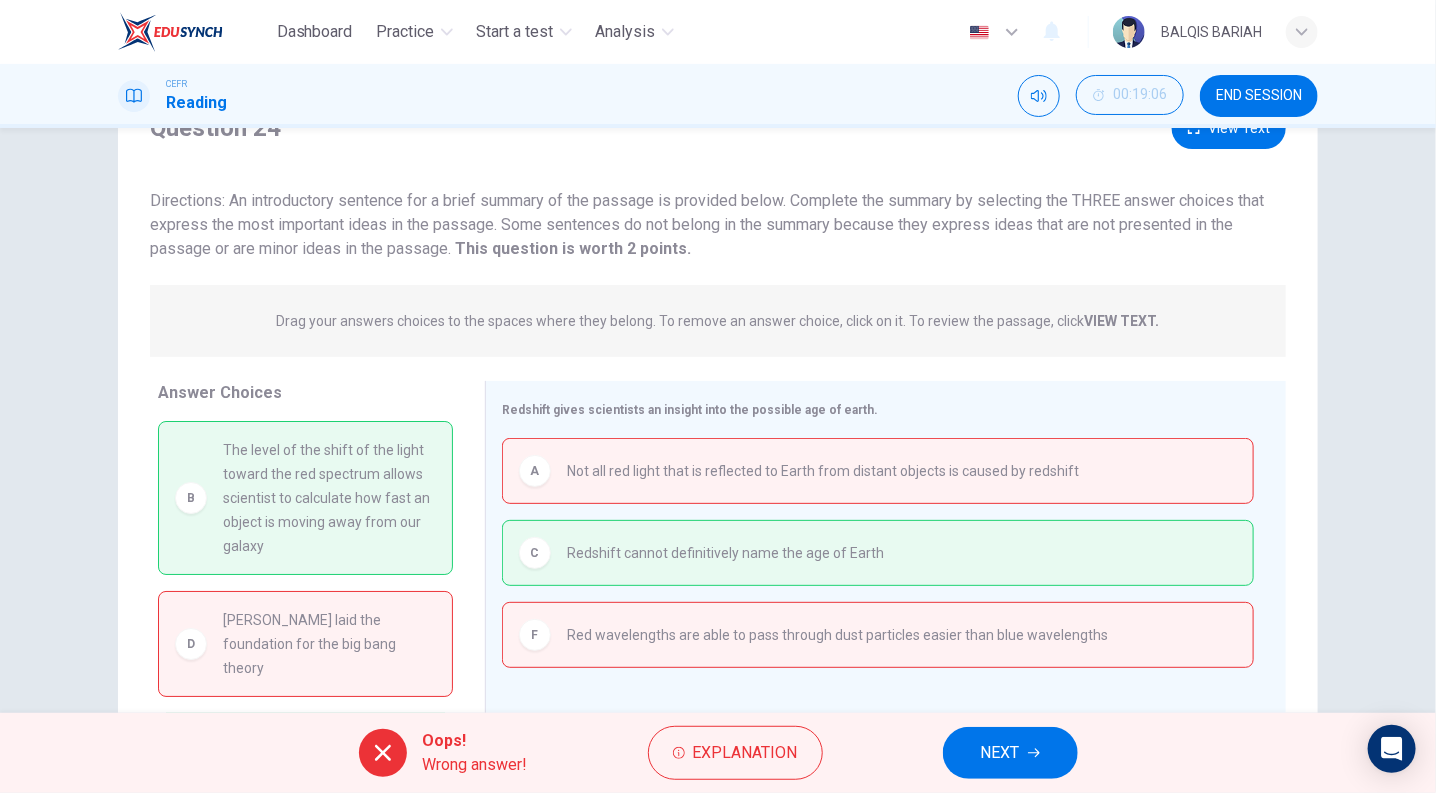 scroll, scrollTop: 137, scrollLeft: 0, axis: vertical 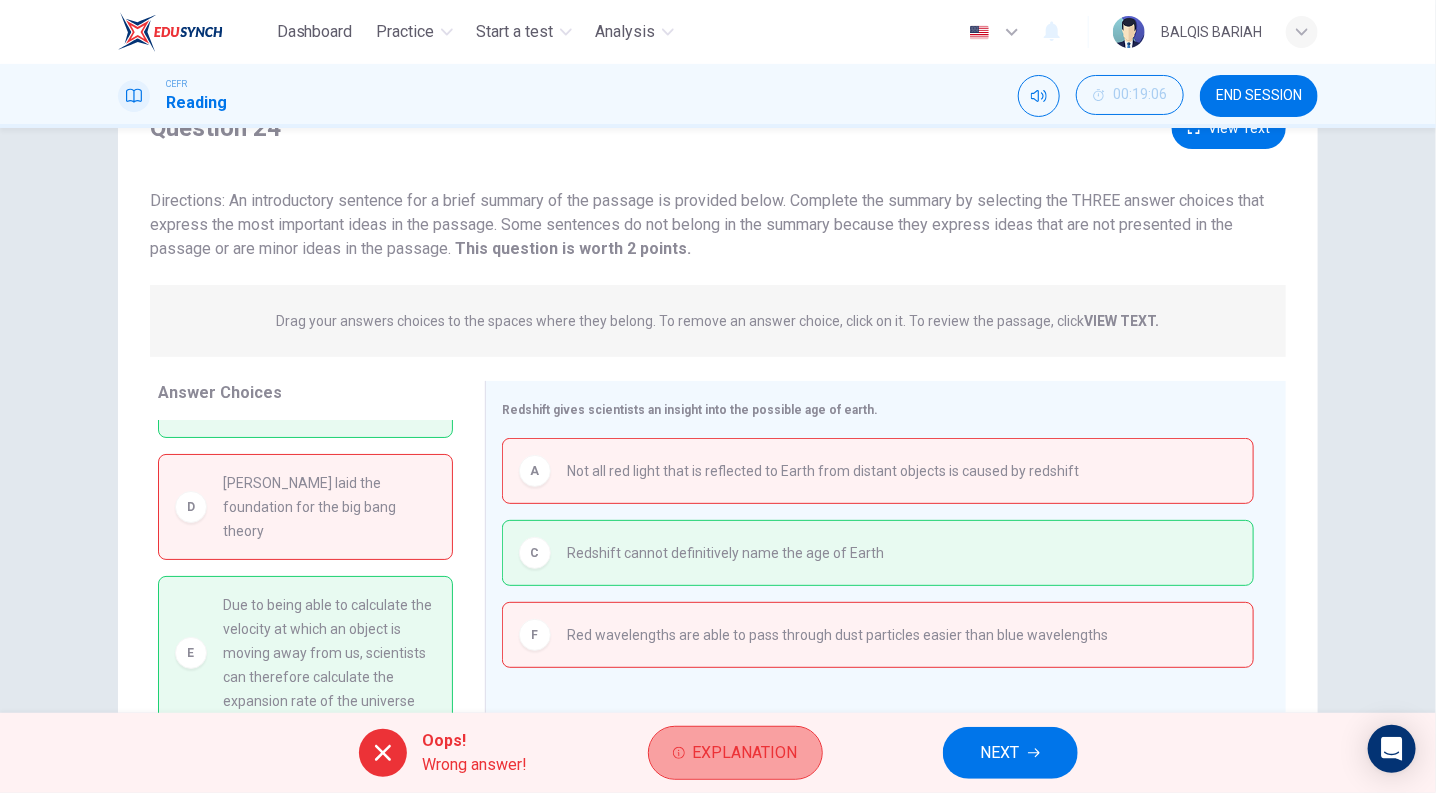 click on "Explanation" at bounding box center [745, 753] 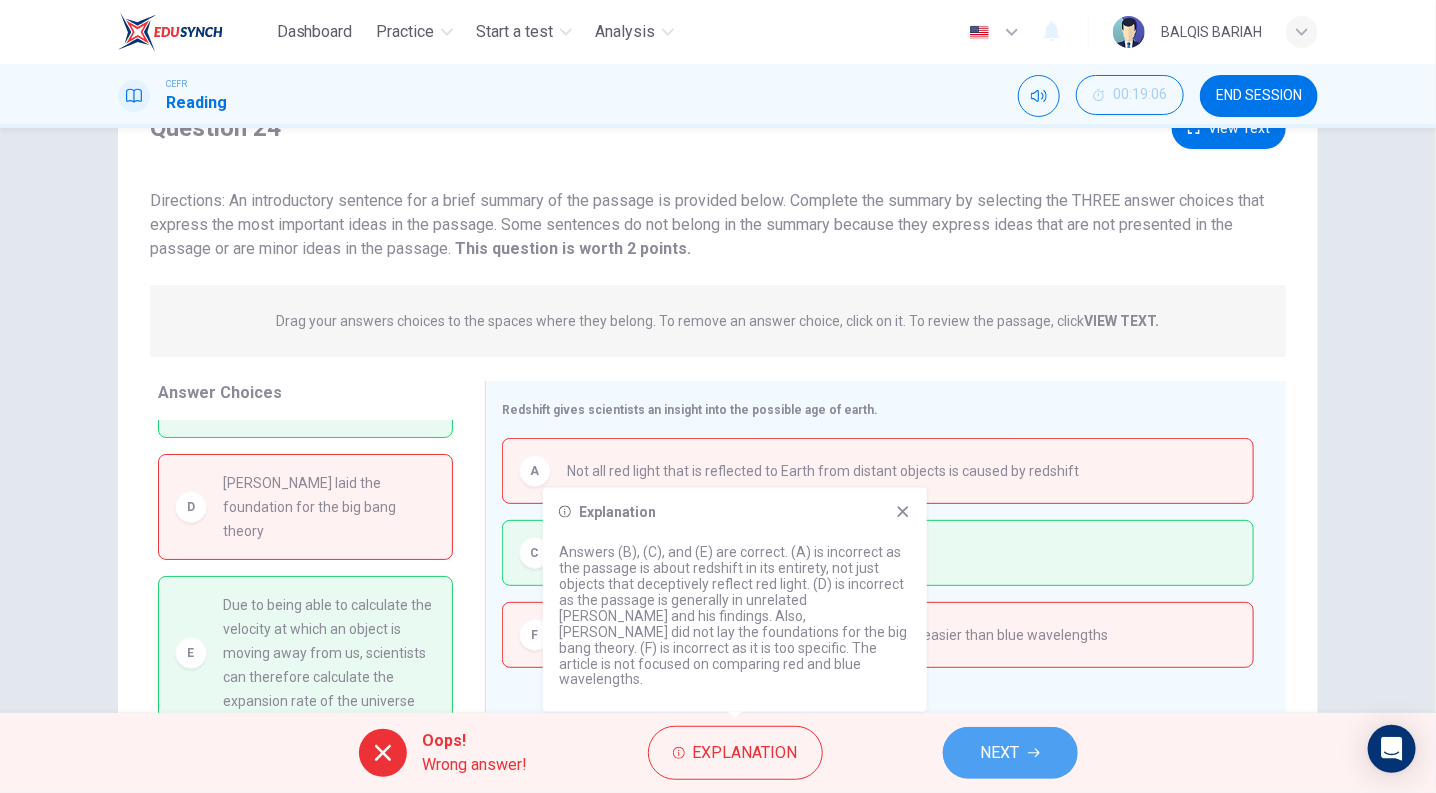click on "NEXT" at bounding box center (1010, 753) 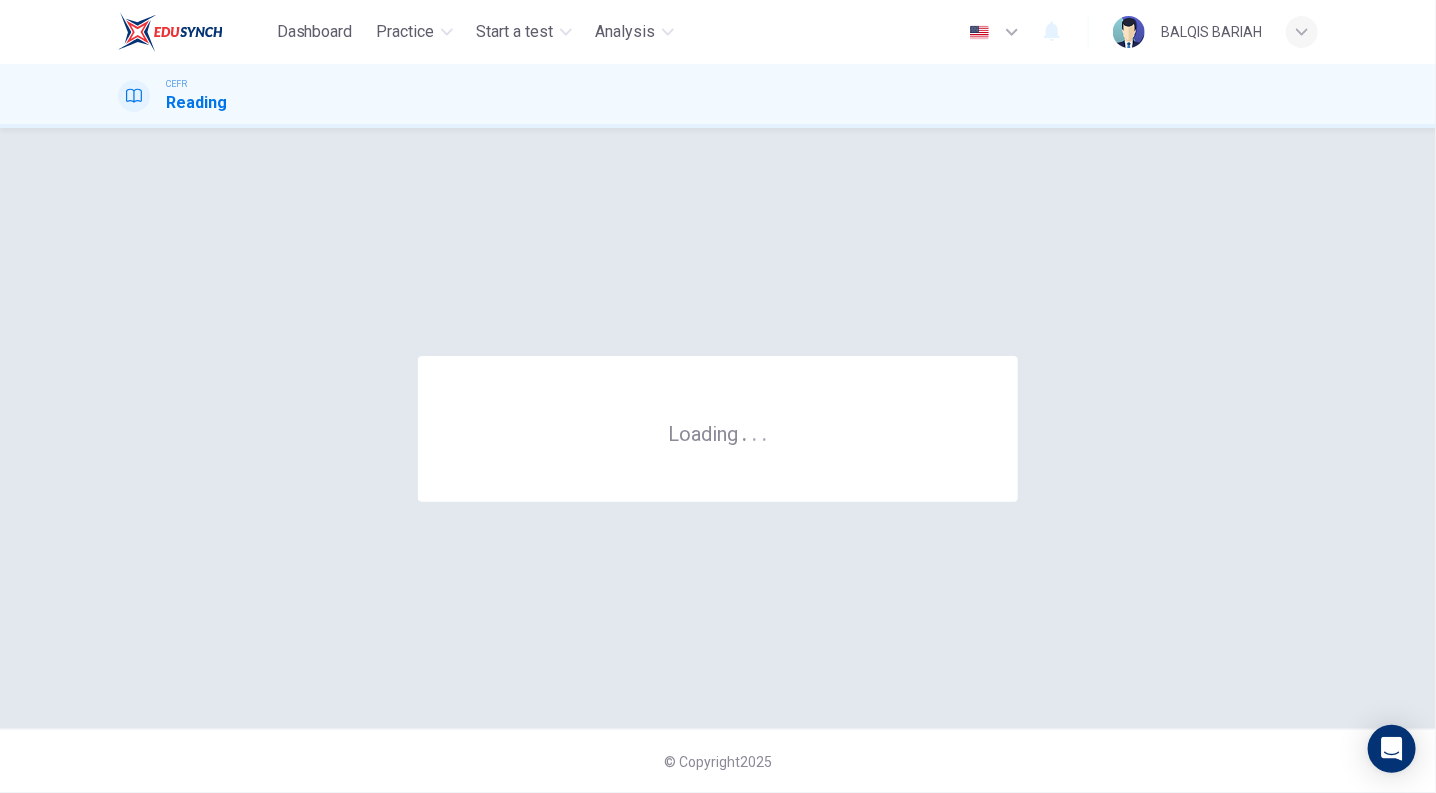 scroll, scrollTop: 0, scrollLeft: 0, axis: both 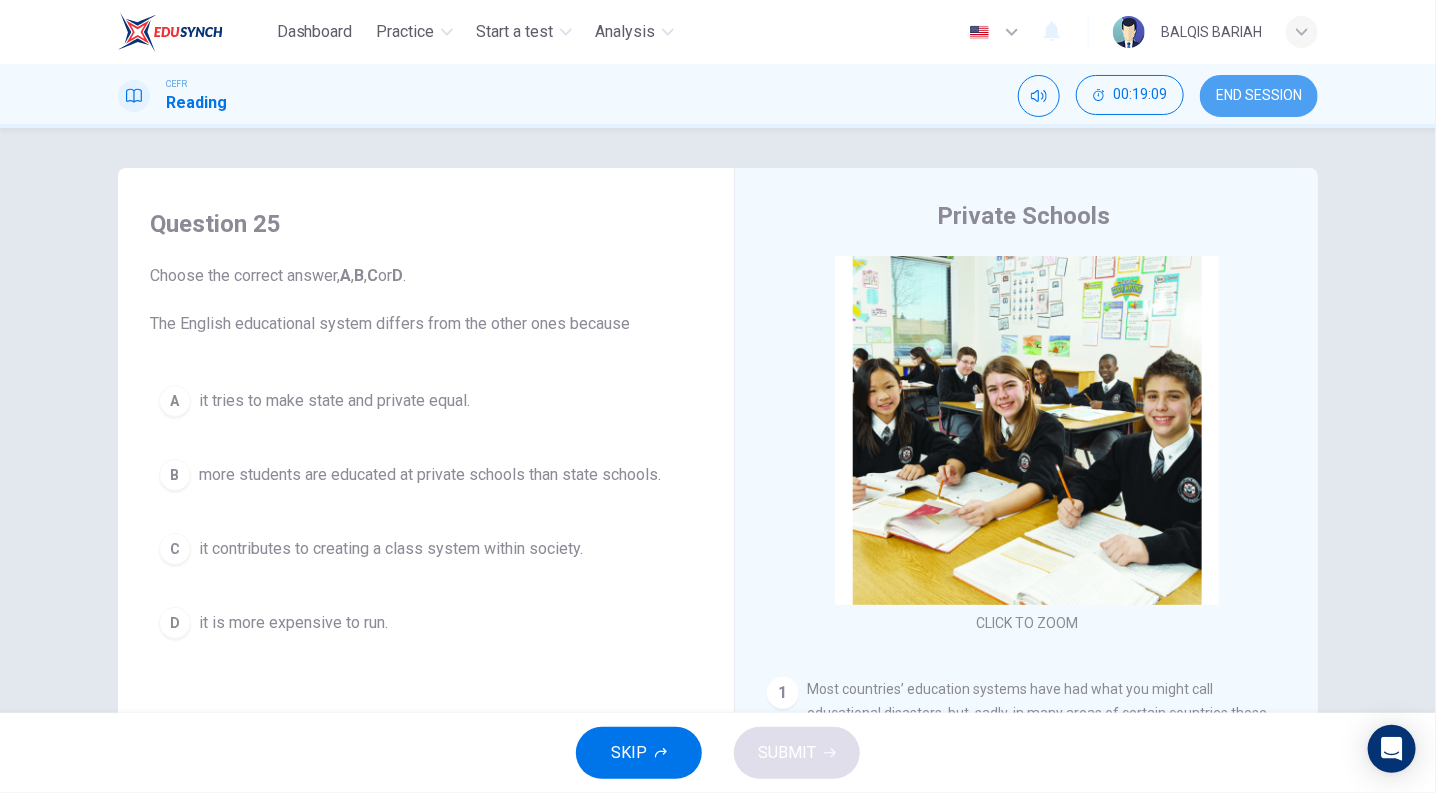 click on "END SESSION" at bounding box center (1259, 96) 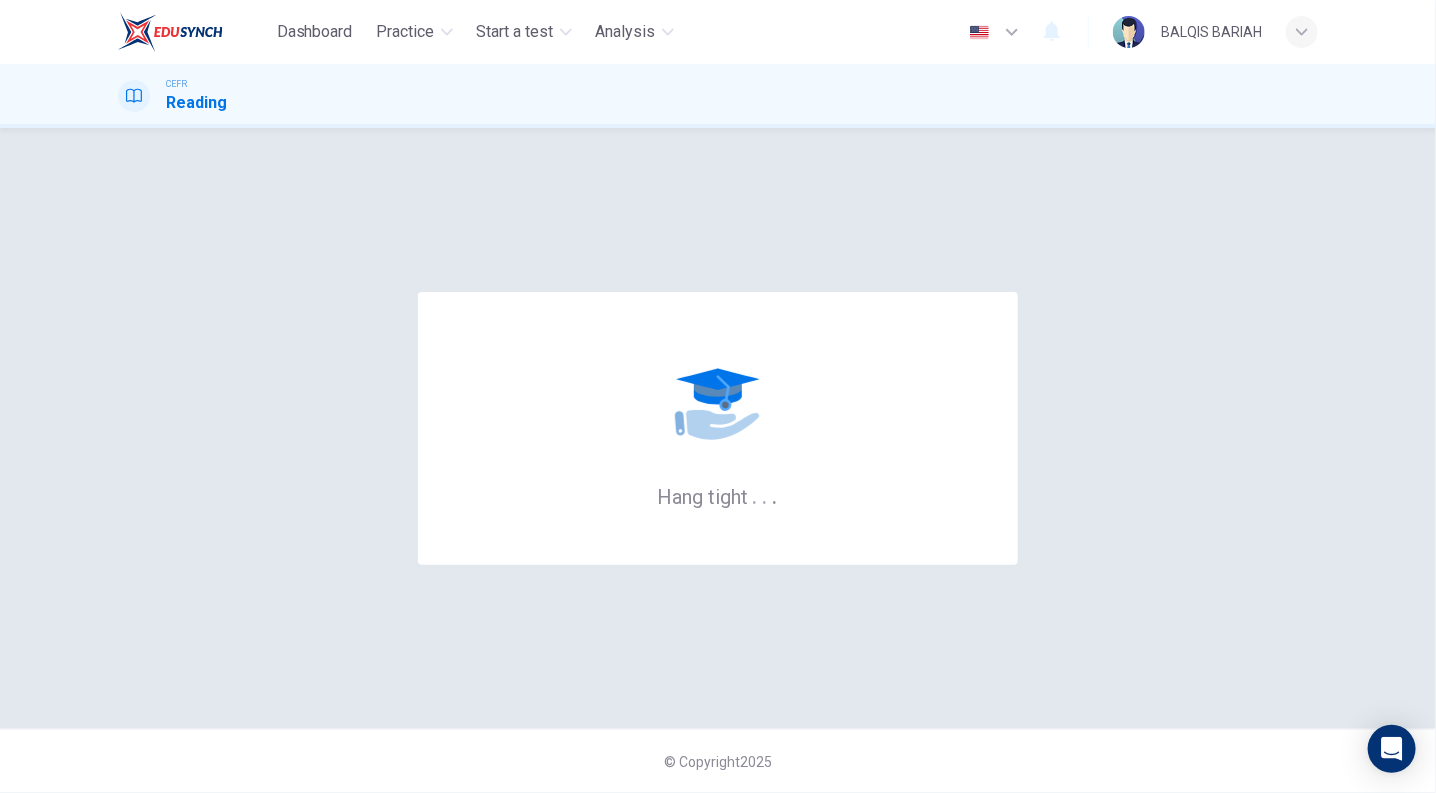 click on "Hang tight . . ." at bounding box center [718, 428] 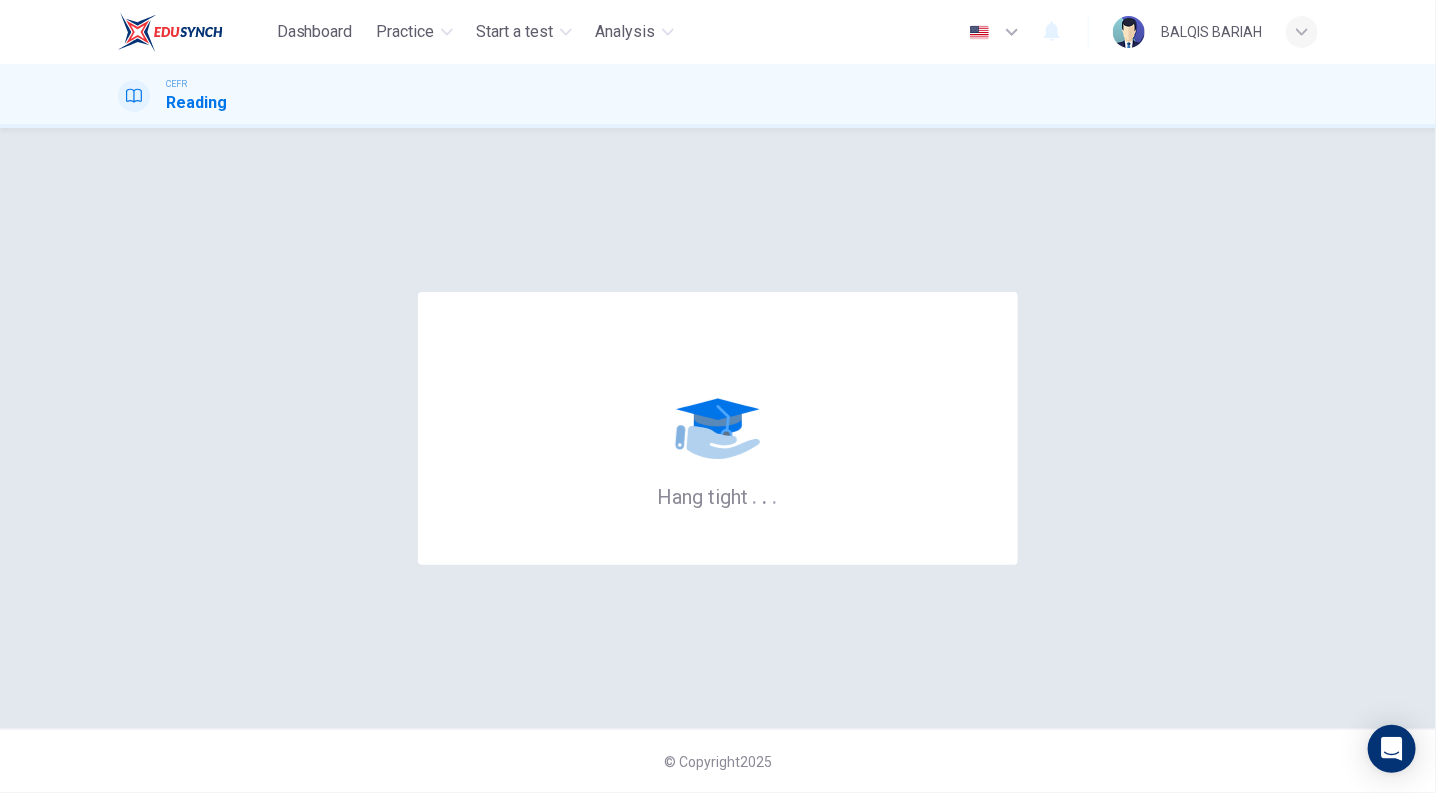 click on "Hang tight . . . © Copyright  2025" at bounding box center (718, 460) 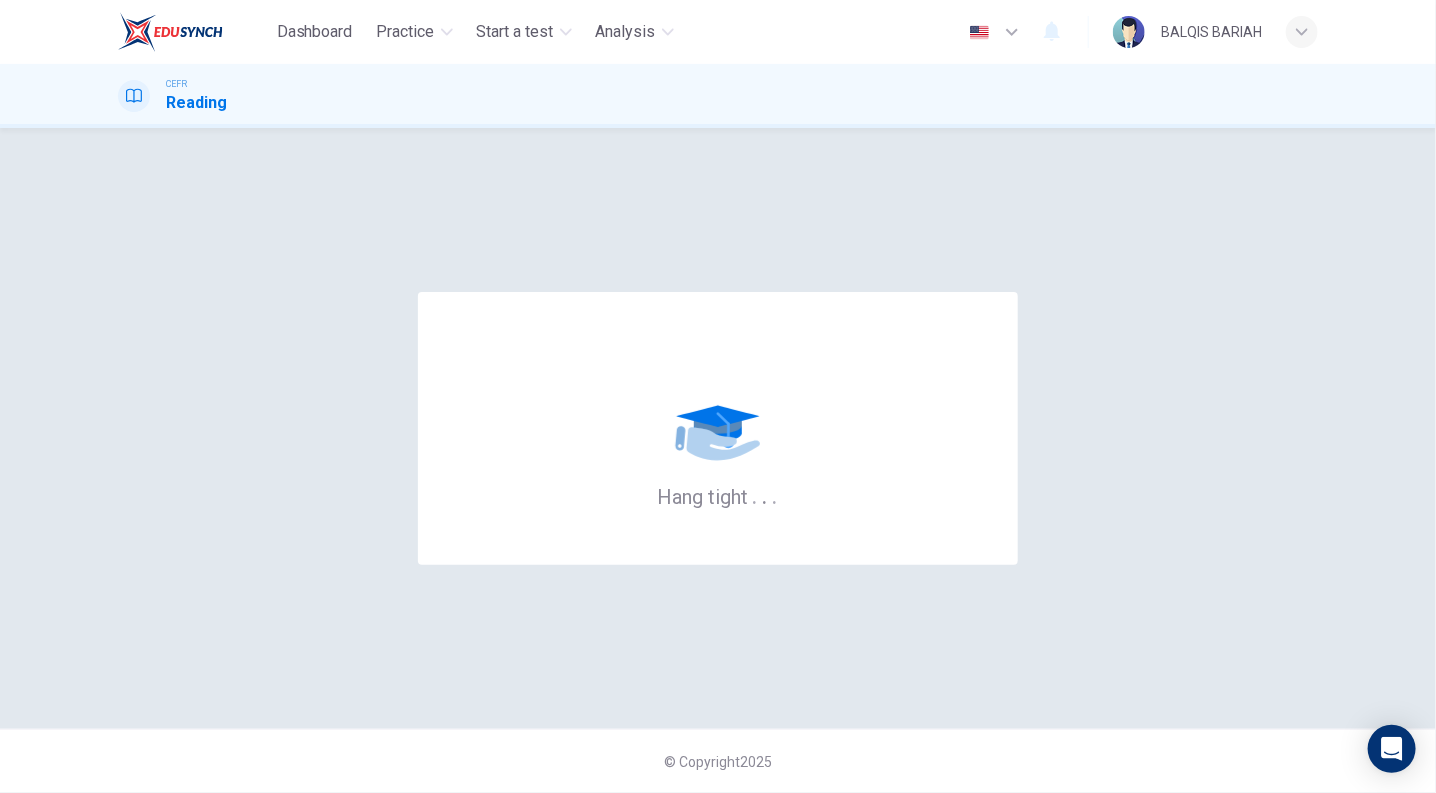 click on "Hang tight . . . © Copyright  2025" at bounding box center (718, 460) 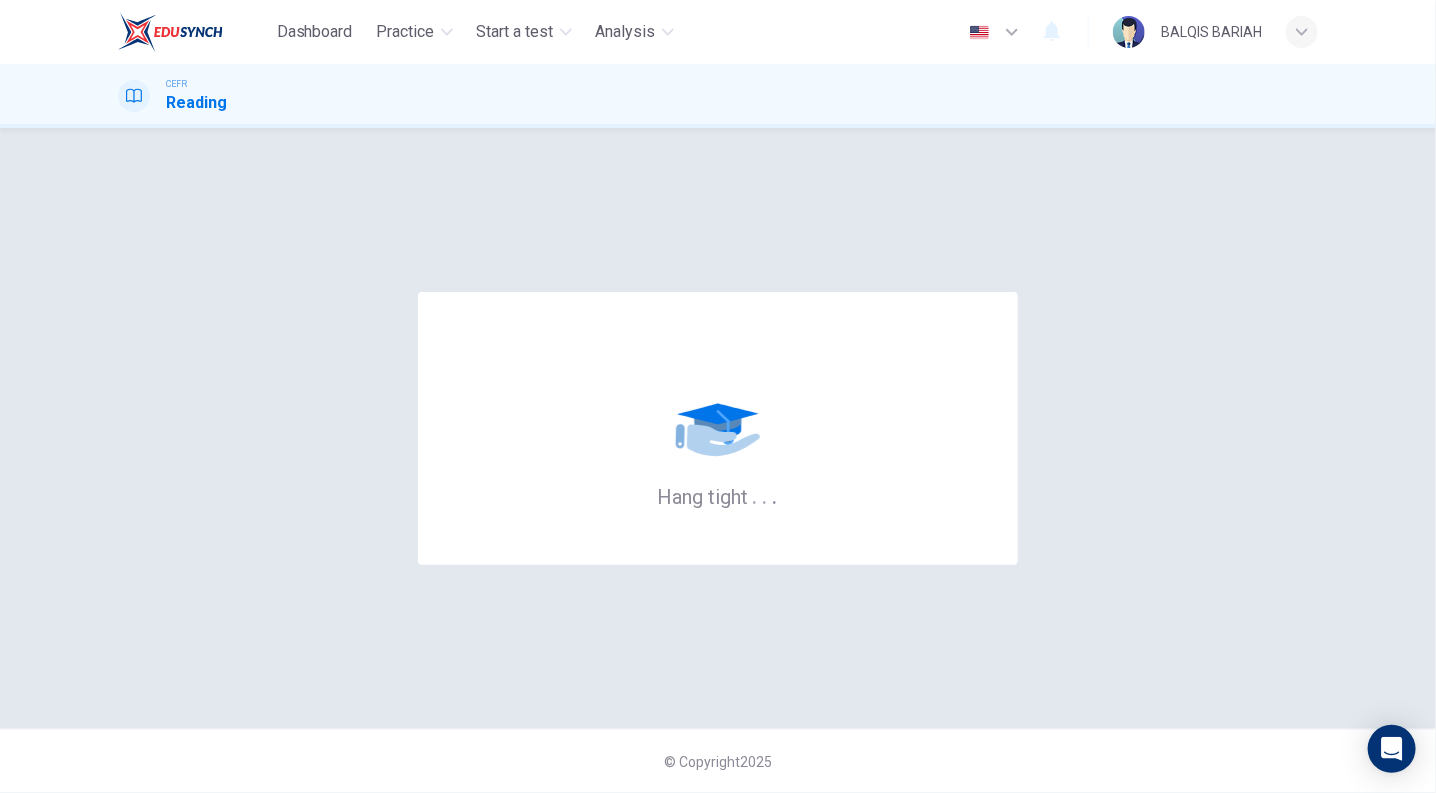 click on "Hang tight . . . © Copyright  2025" at bounding box center [718, 460] 